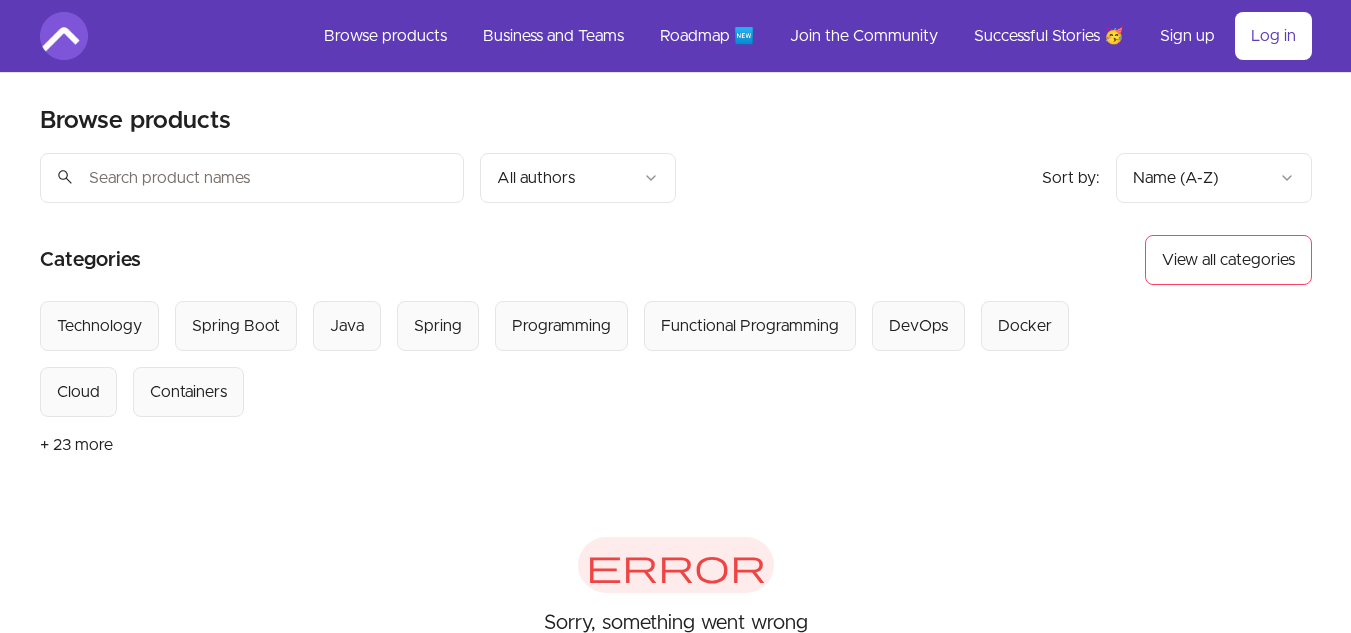 scroll, scrollTop: 0, scrollLeft: 0, axis: both 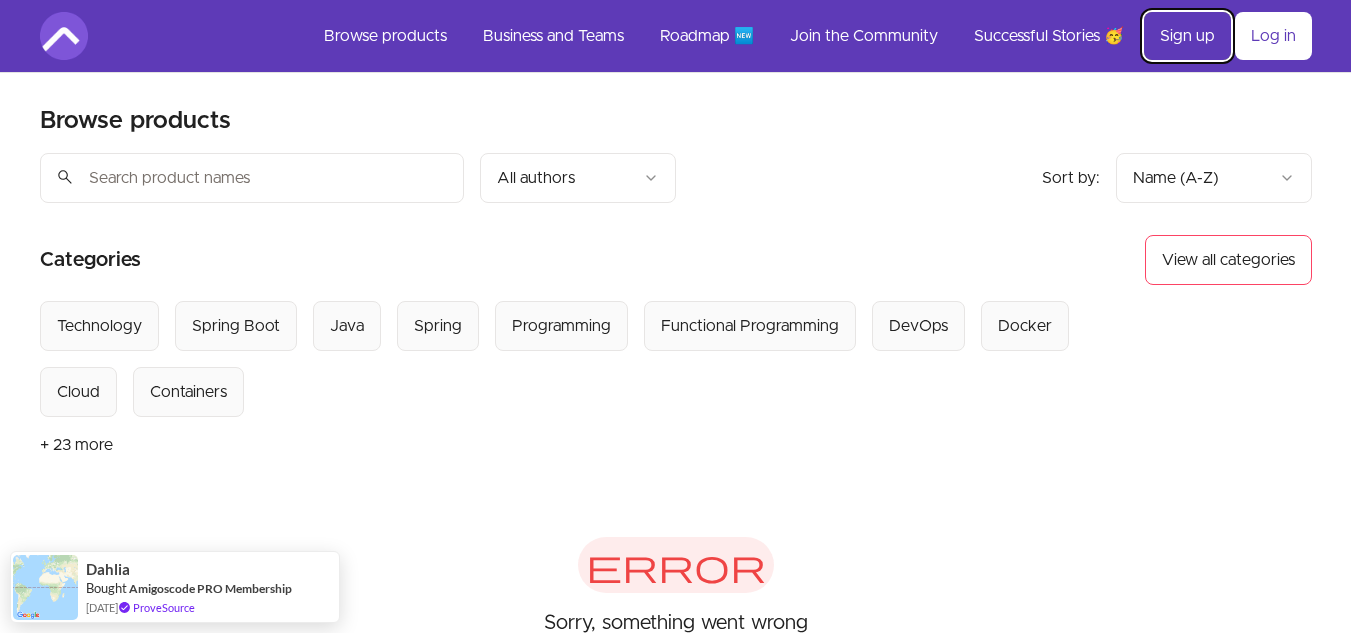 drag, startPoint x: 1182, startPoint y: 34, endPoint x: 1079, endPoint y: 318, distance: 302.10098 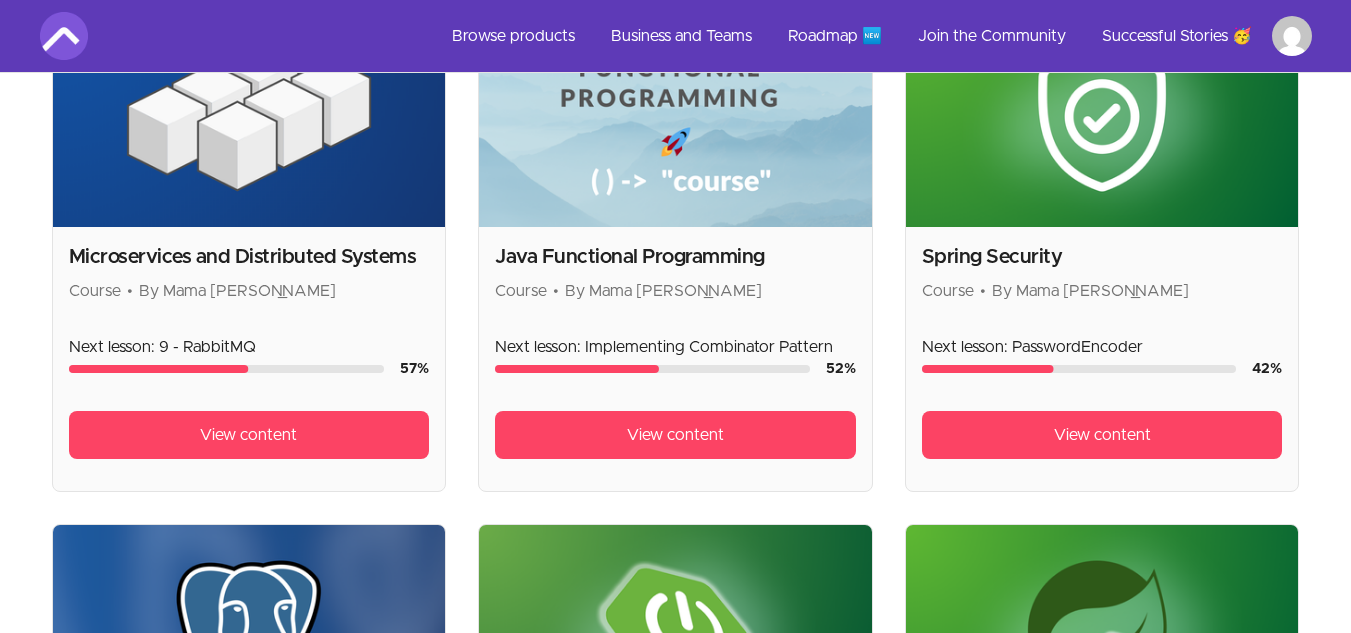 scroll, scrollTop: 700, scrollLeft: 0, axis: vertical 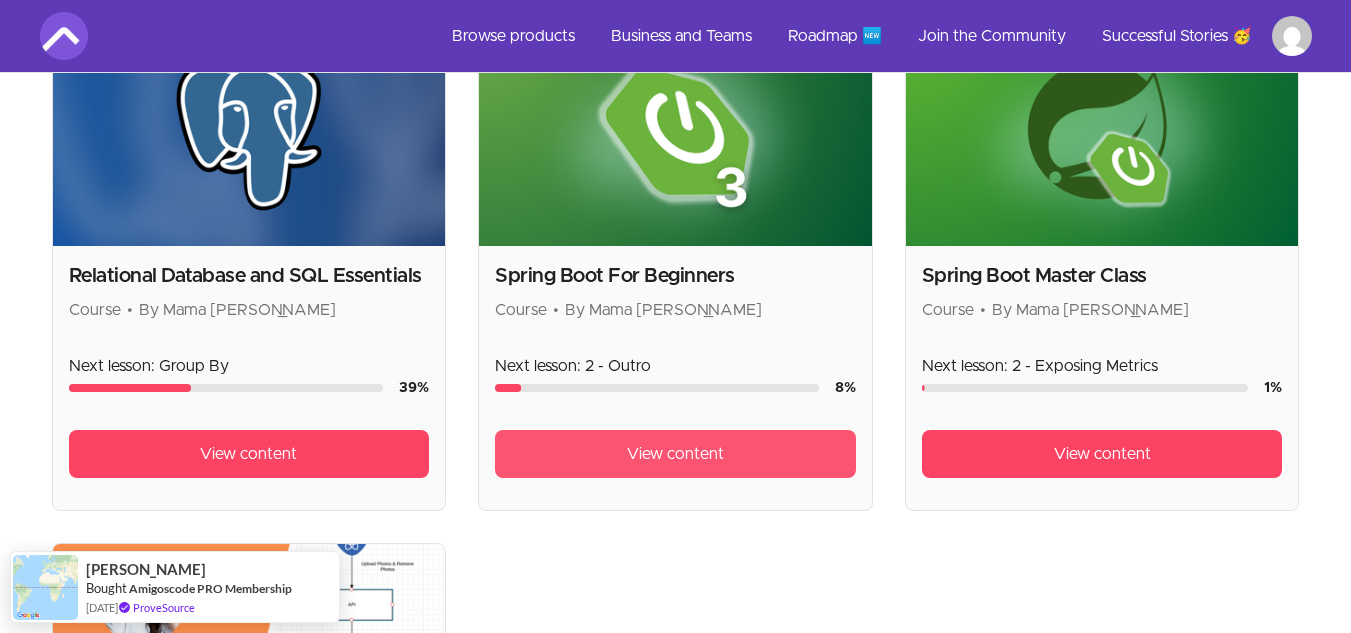 click on "View content" at bounding box center [675, 454] 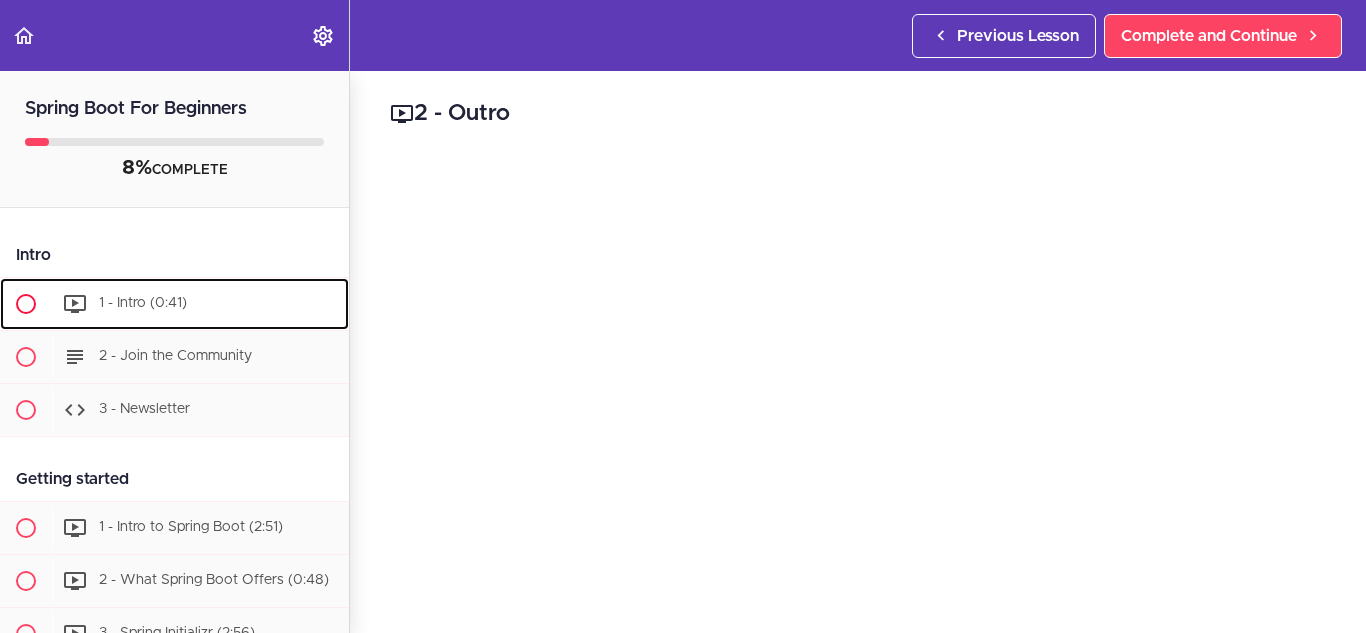 click on "1 - Intro
(0:41)" at bounding box center [143, 303] 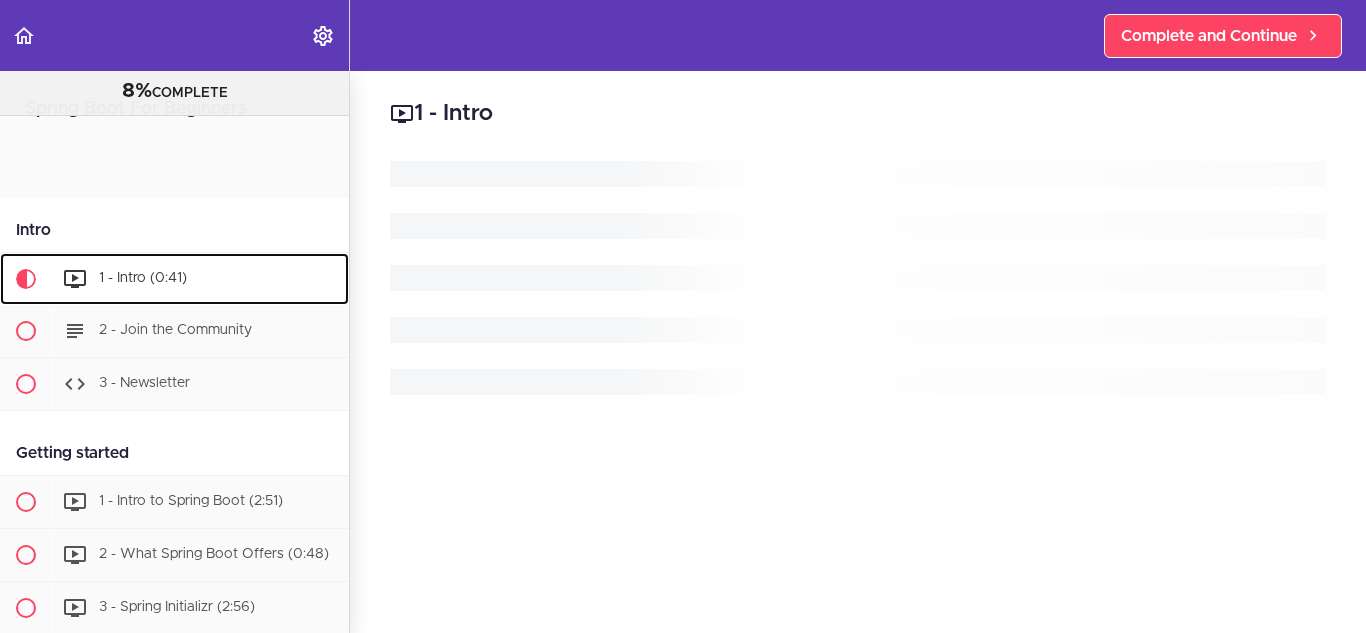 scroll, scrollTop: 132, scrollLeft: 0, axis: vertical 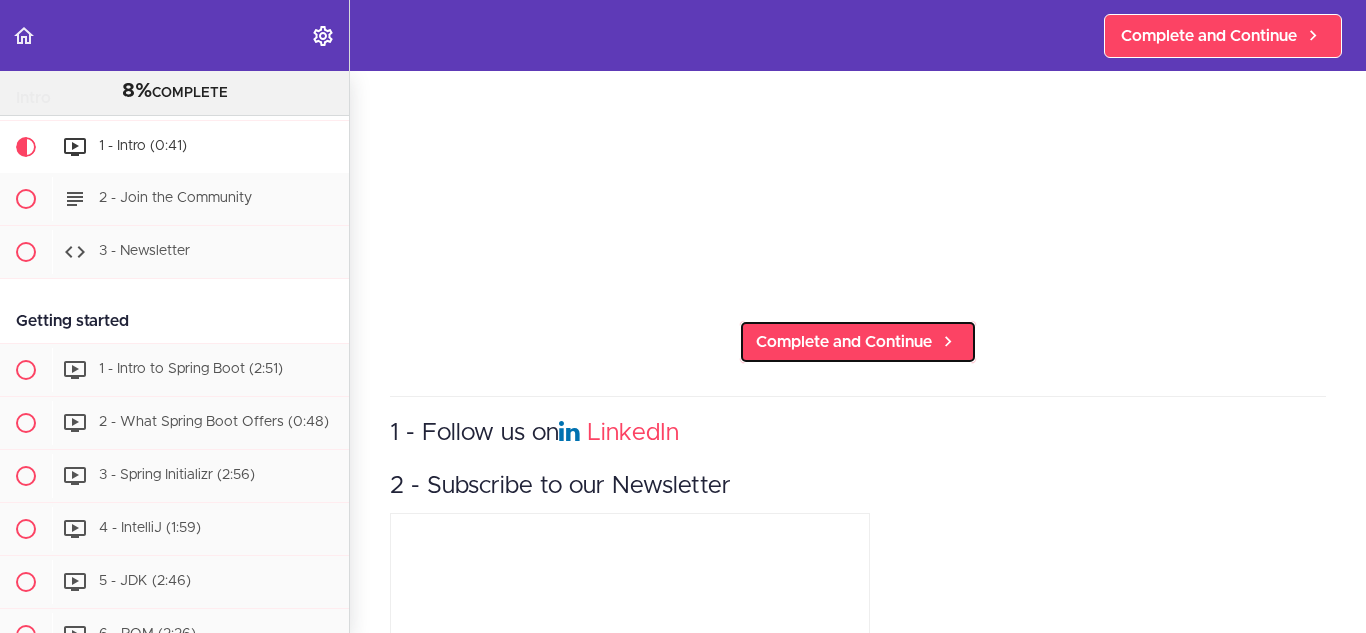 click on "Complete and Continue" at bounding box center [844, 342] 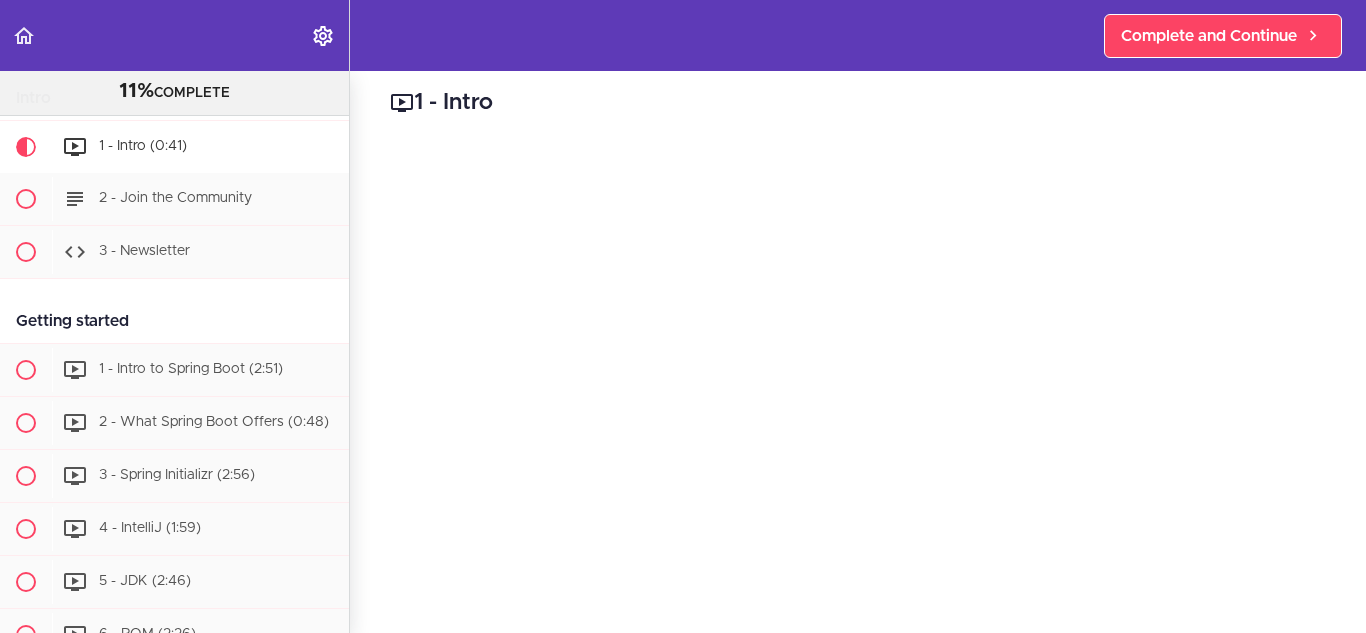 scroll, scrollTop: 0, scrollLeft: 0, axis: both 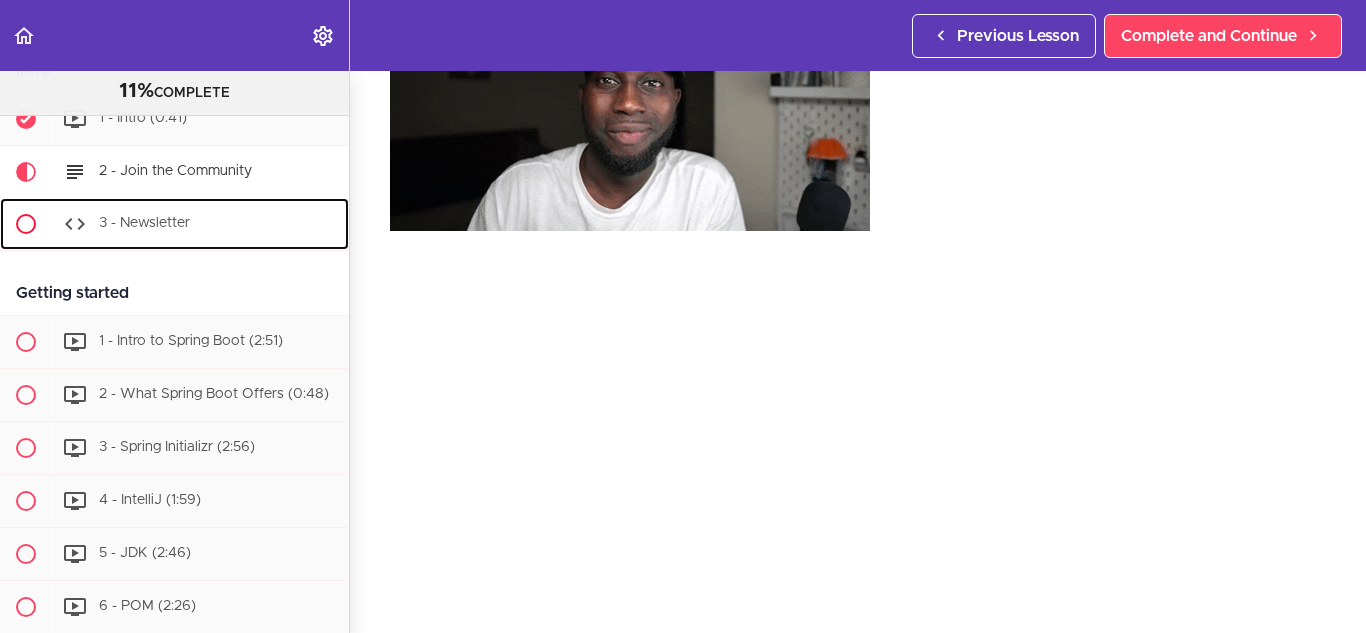 click on "3 - Newsletter" at bounding box center (144, 223) 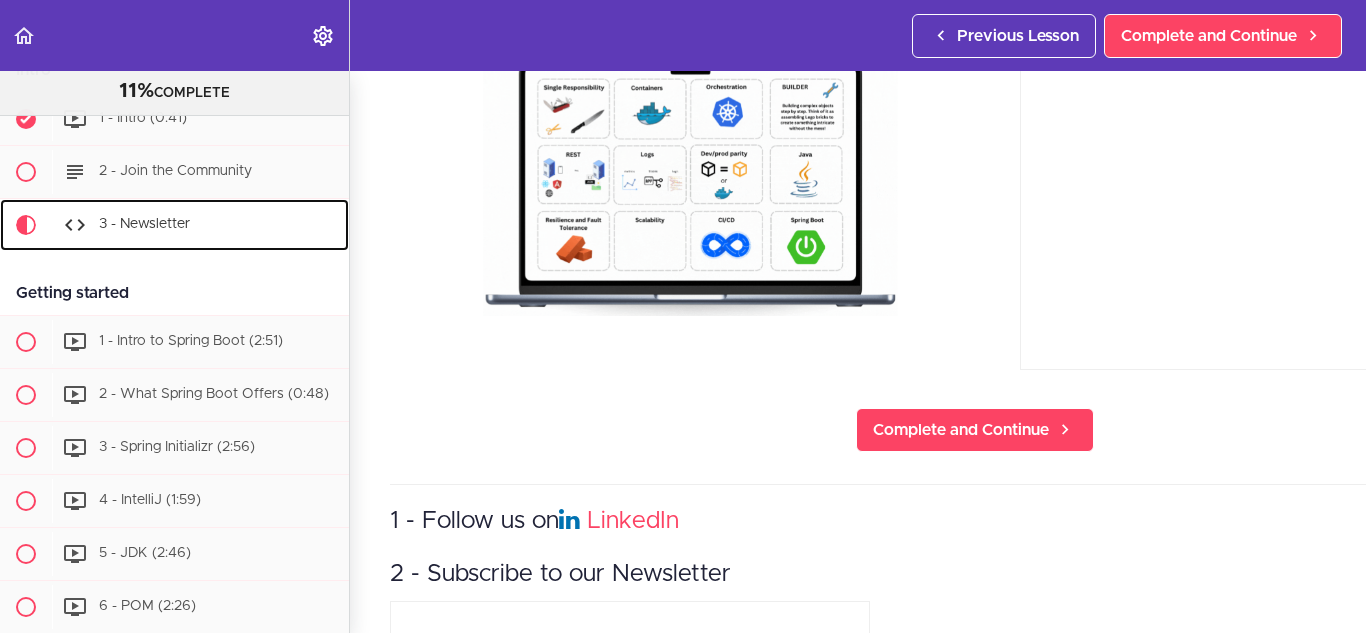 scroll, scrollTop: 0, scrollLeft: 0, axis: both 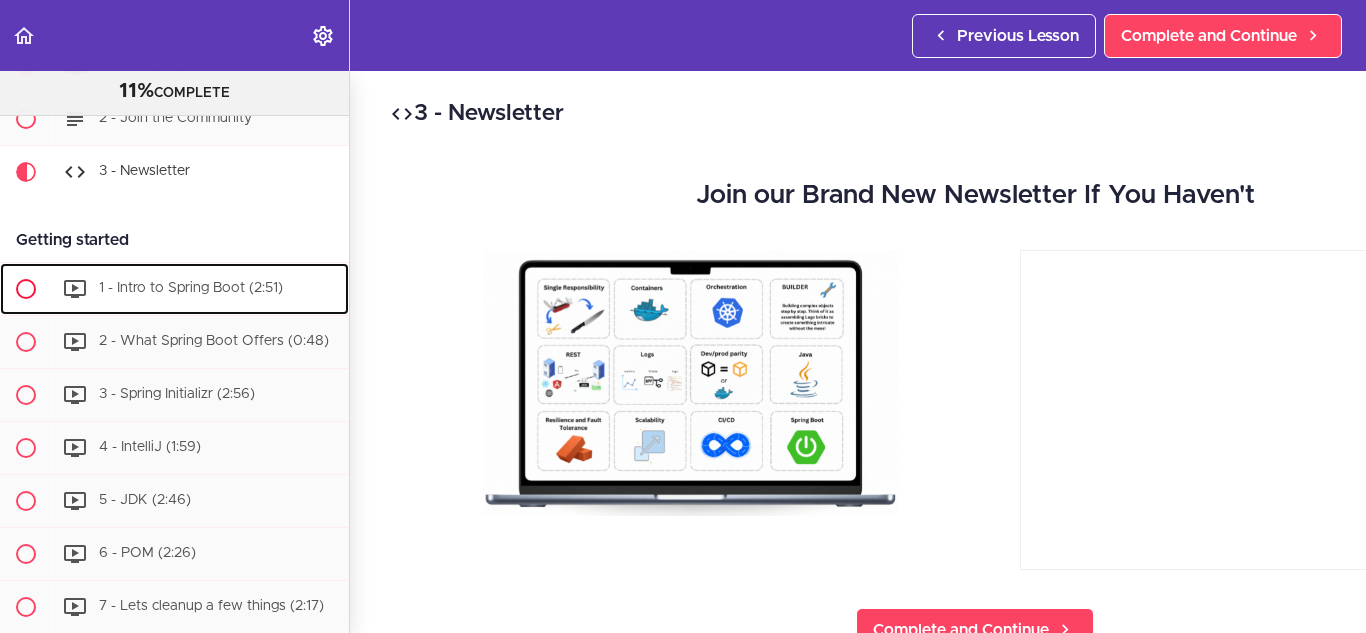 click on "1 - Intro to Spring Boot
(2:51)" at bounding box center (191, 288) 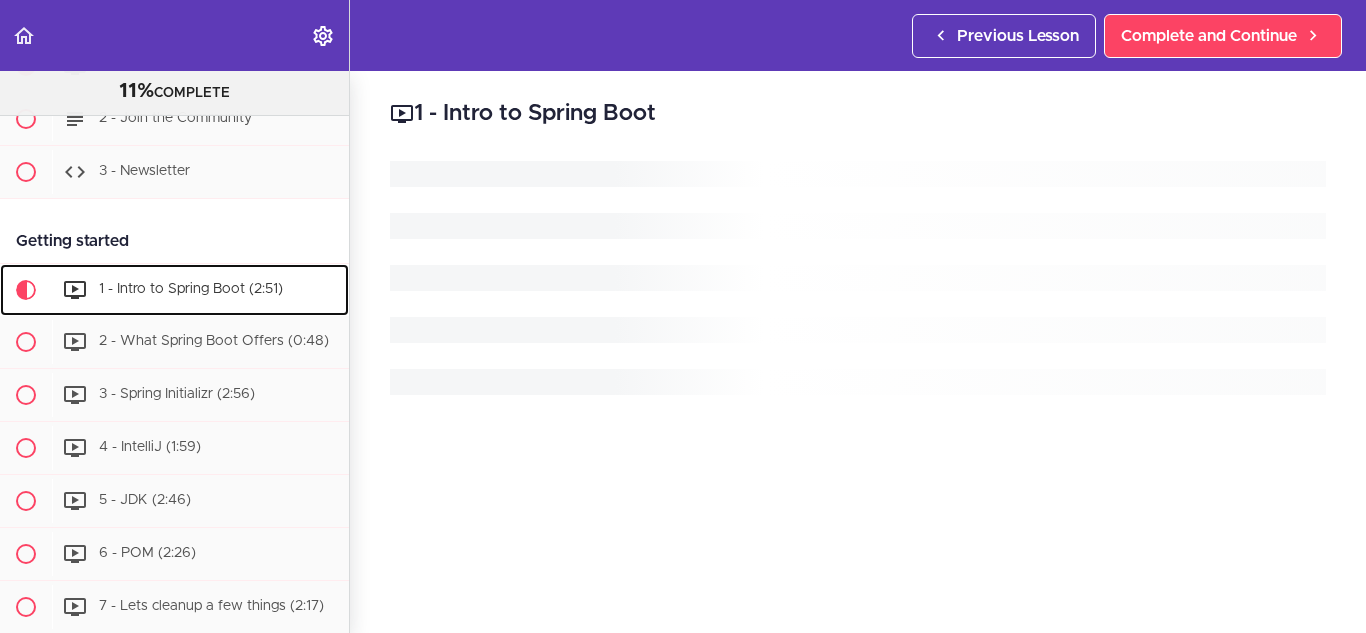 scroll, scrollTop: 331, scrollLeft: 0, axis: vertical 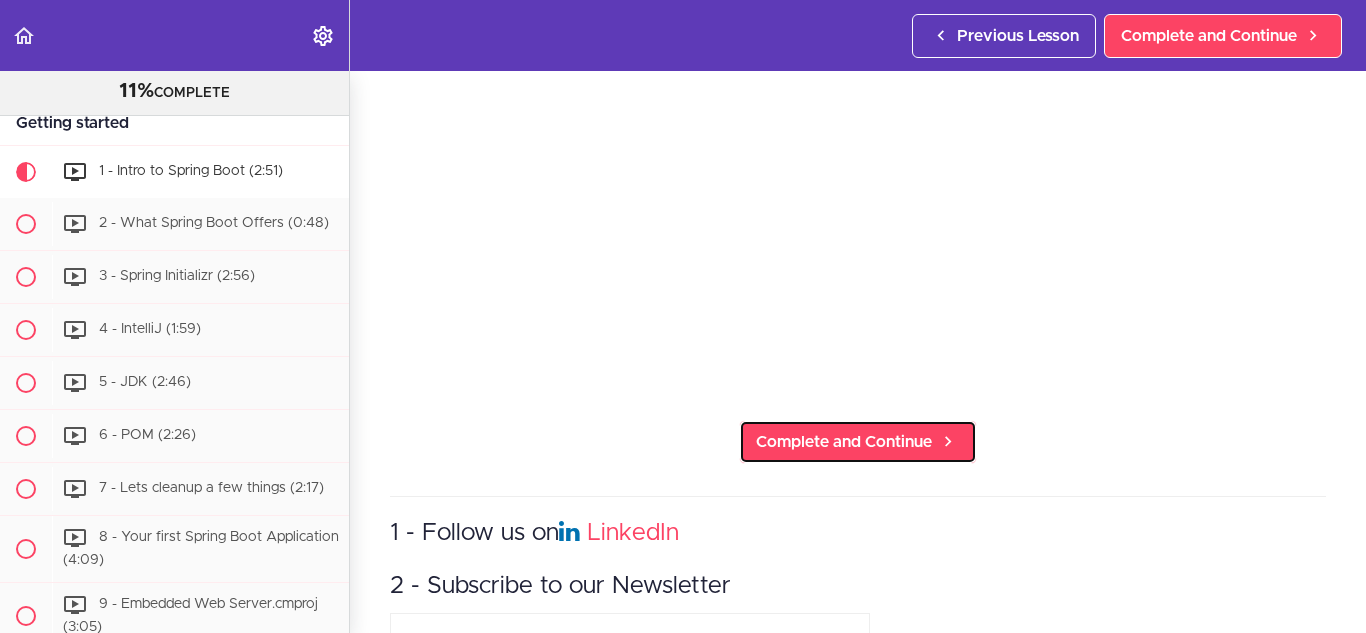 drag, startPoint x: 911, startPoint y: 439, endPoint x: 839, endPoint y: 476, distance: 80.9506 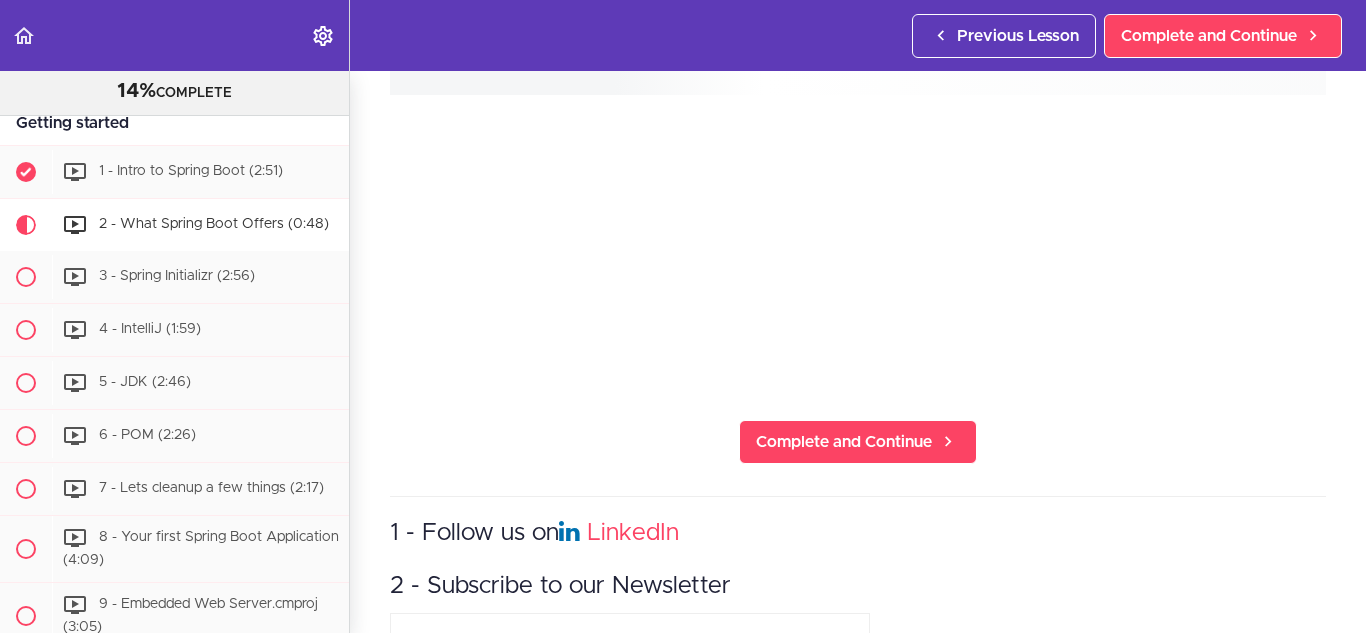 scroll, scrollTop: 0, scrollLeft: 0, axis: both 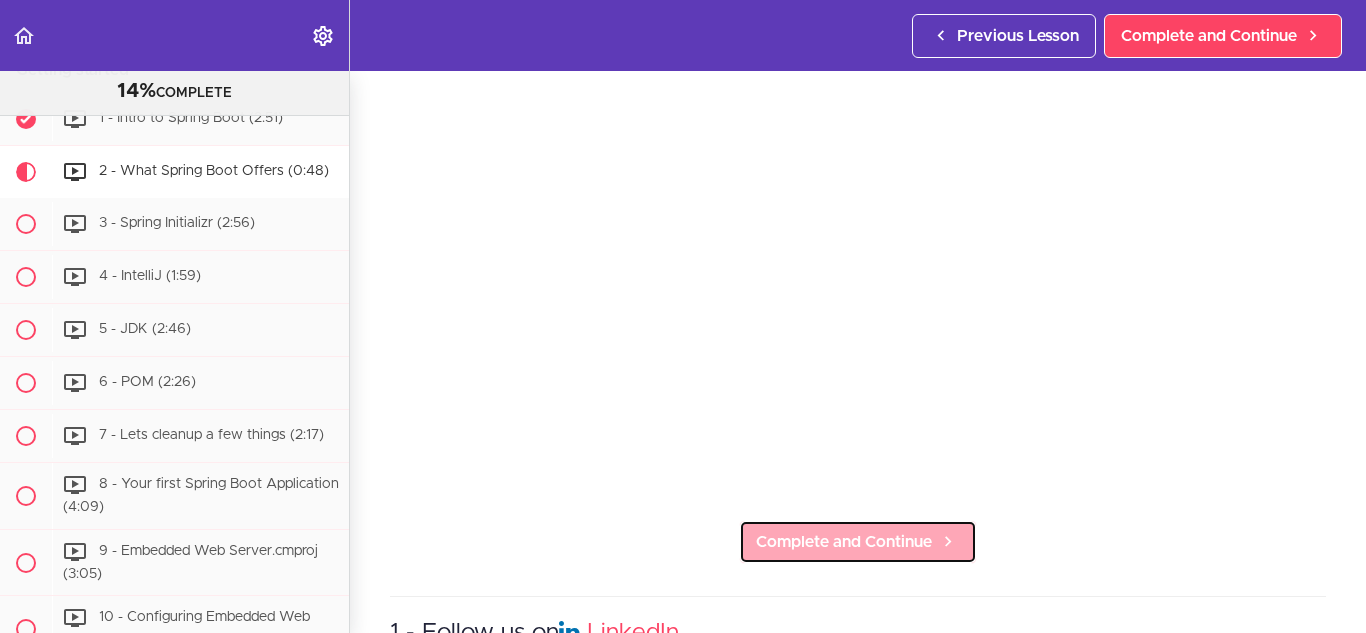 drag, startPoint x: 886, startPoint y: 534, endPoint x: 907, endPoint y: 536, distance: 21.095022 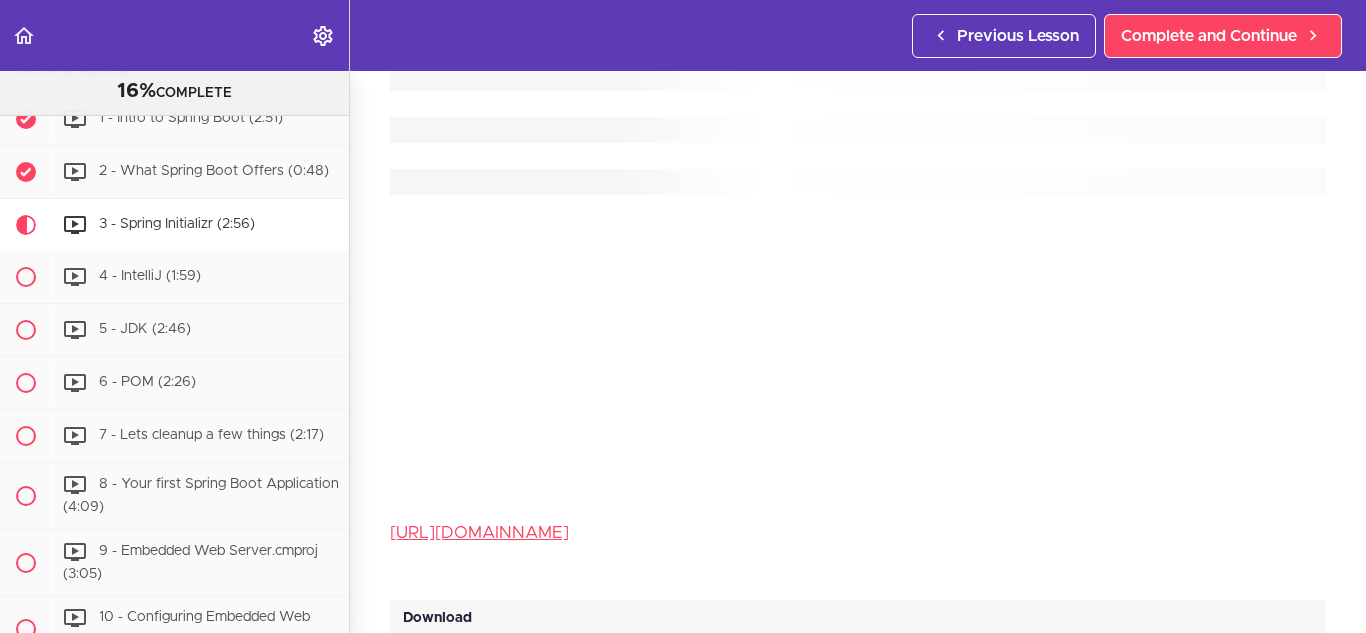 scroll, scrollTop: 0, scrollLeft: 0, axis: both 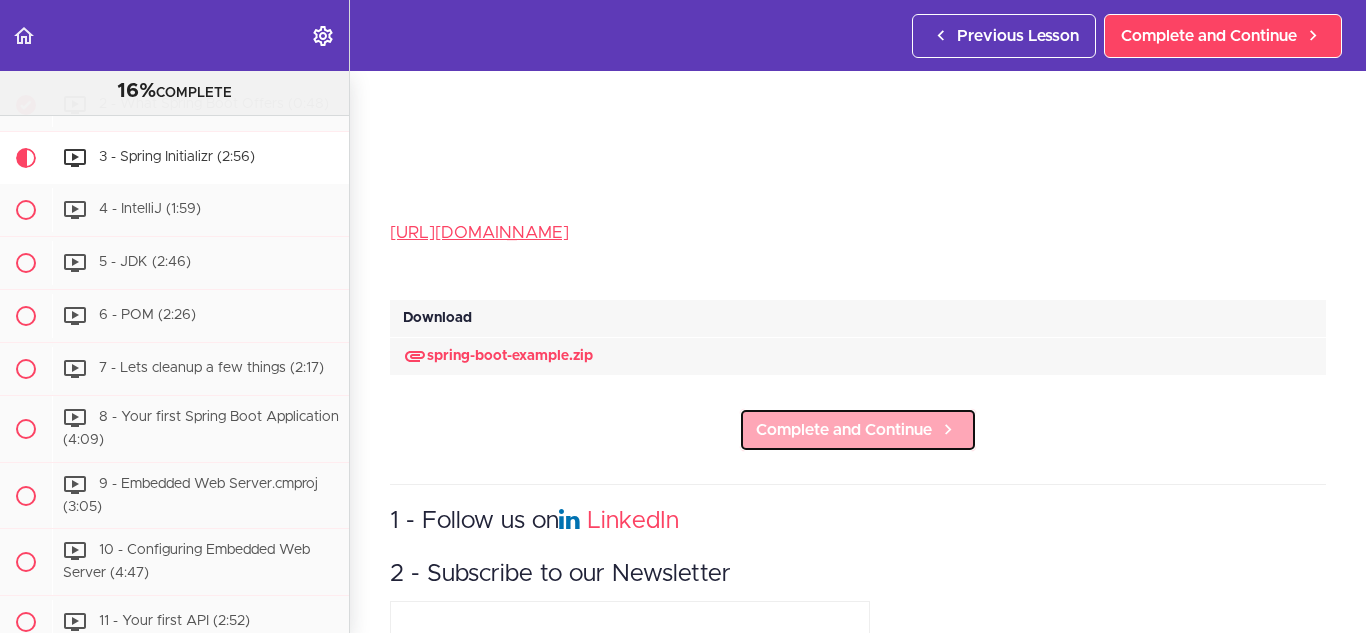 click on "Complete and Continue" at bounding box center [844, 430] 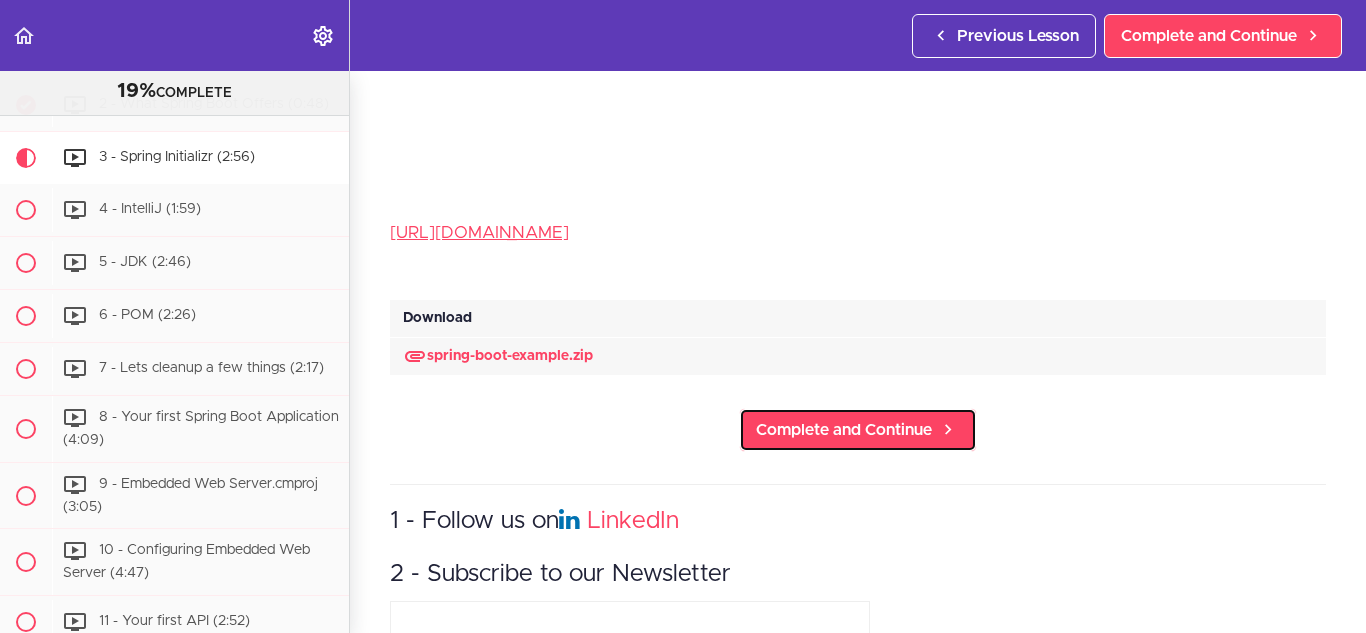 scroll, scrollTop: 100, scrollLeft: 0, axis: vertical 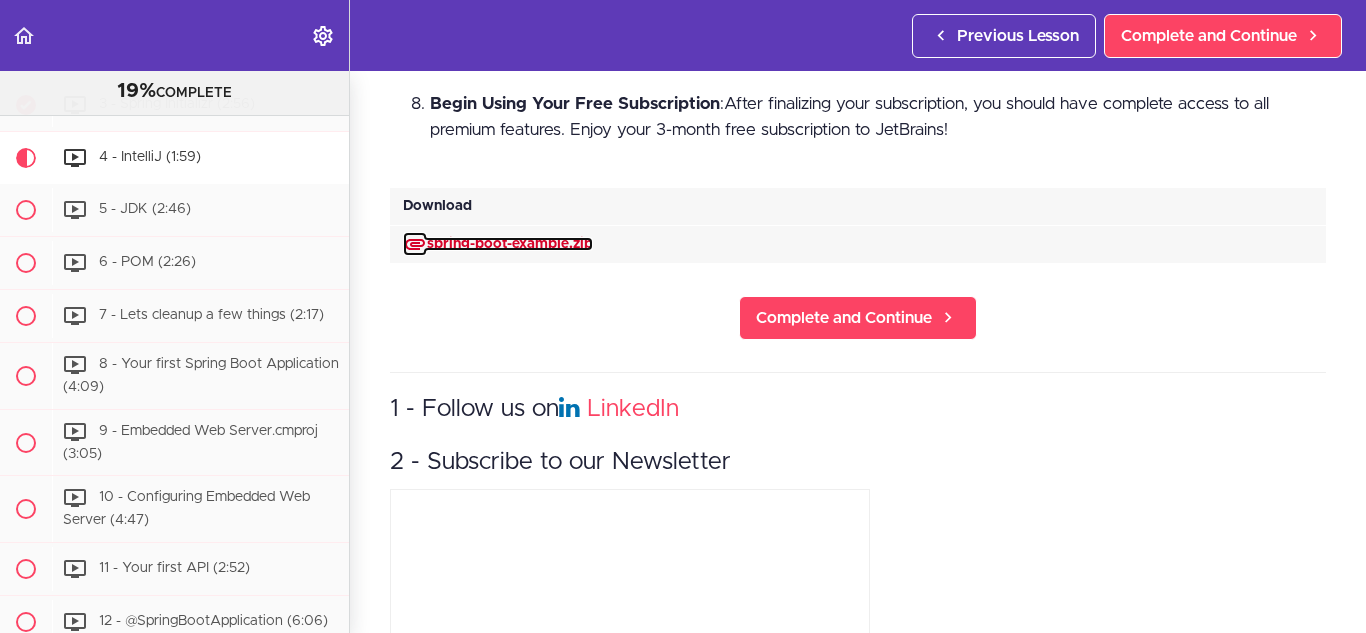 click on "spring-boot-example.zip" at bounding box center [498, 244] 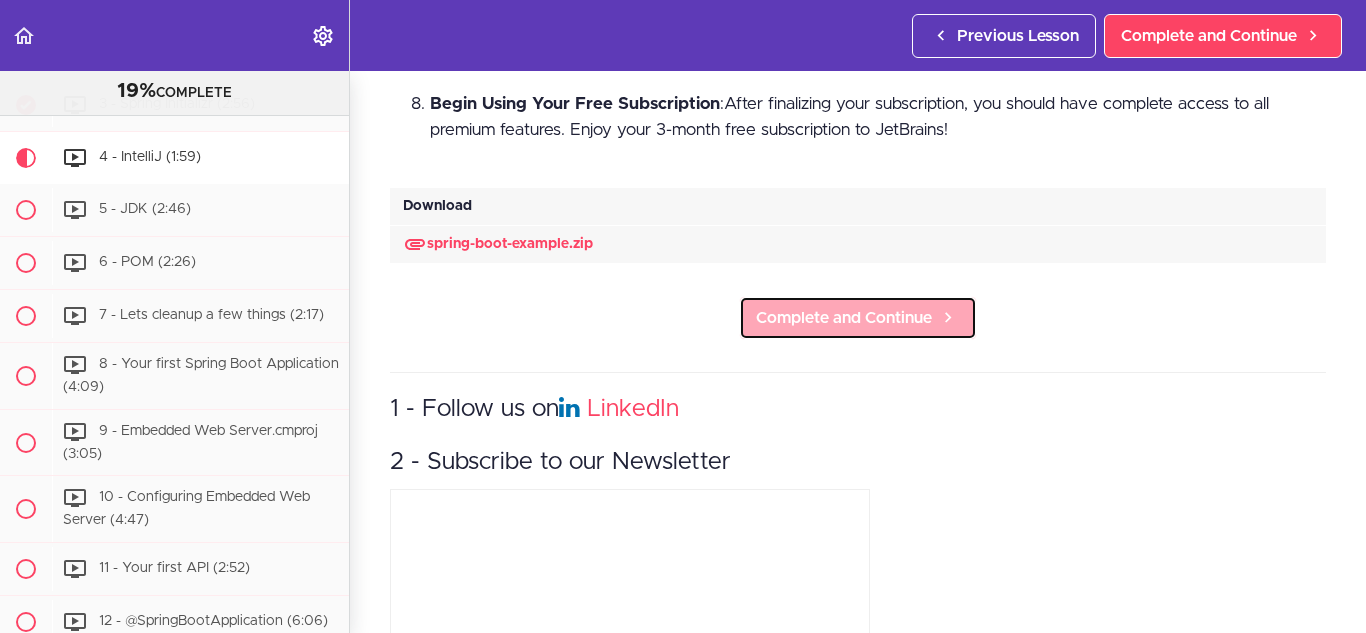 click on "Complete and Continue" at bounding box center (844, 318) 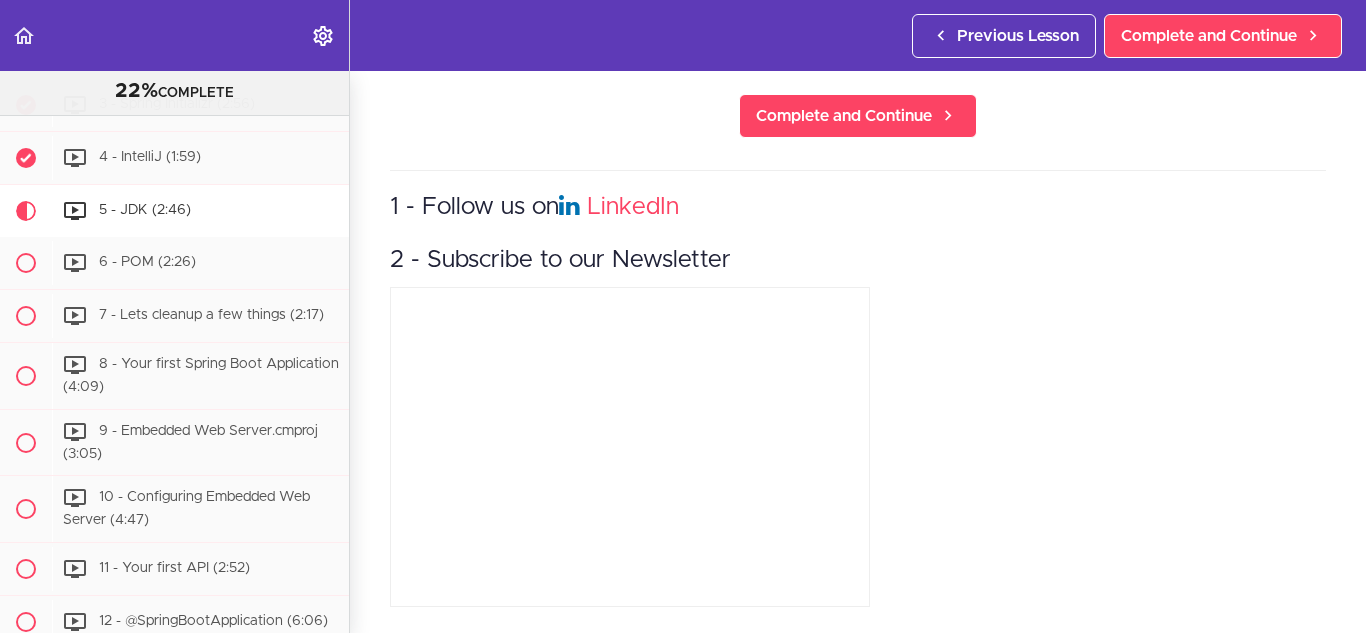 scroll, scrollTop: 0, scrollLeft: 0, axis: both 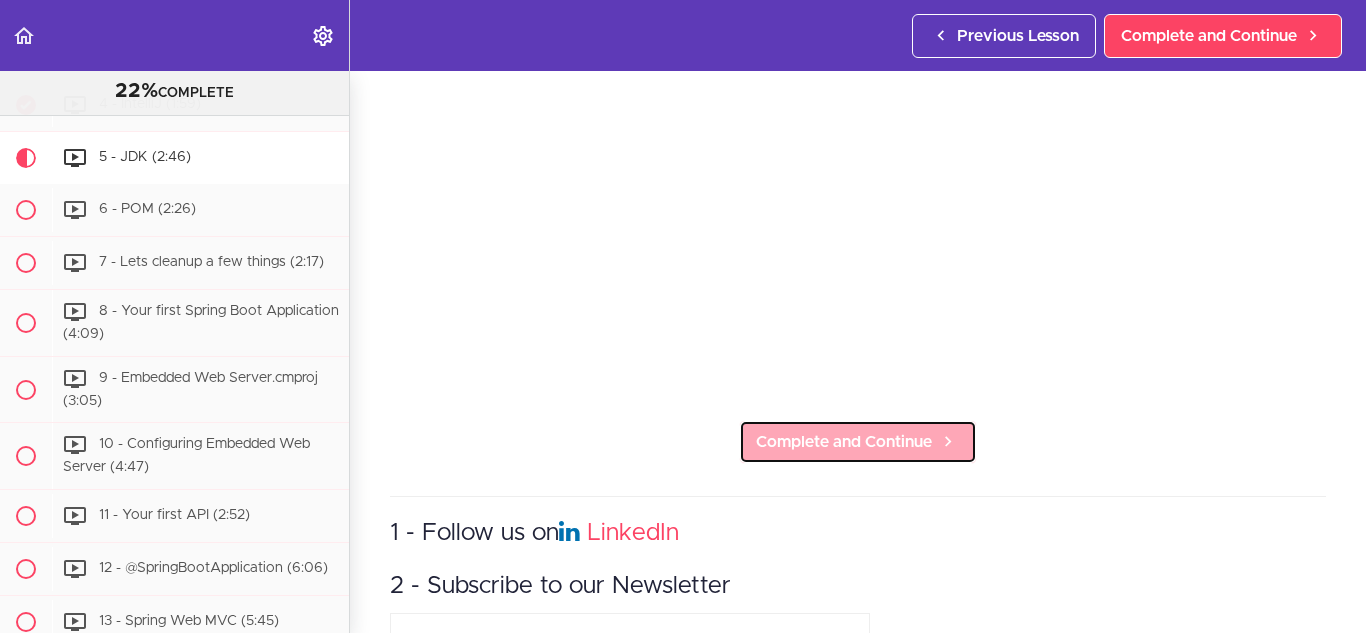 click on "Complete and Continue" at bounding box center (844, 442) 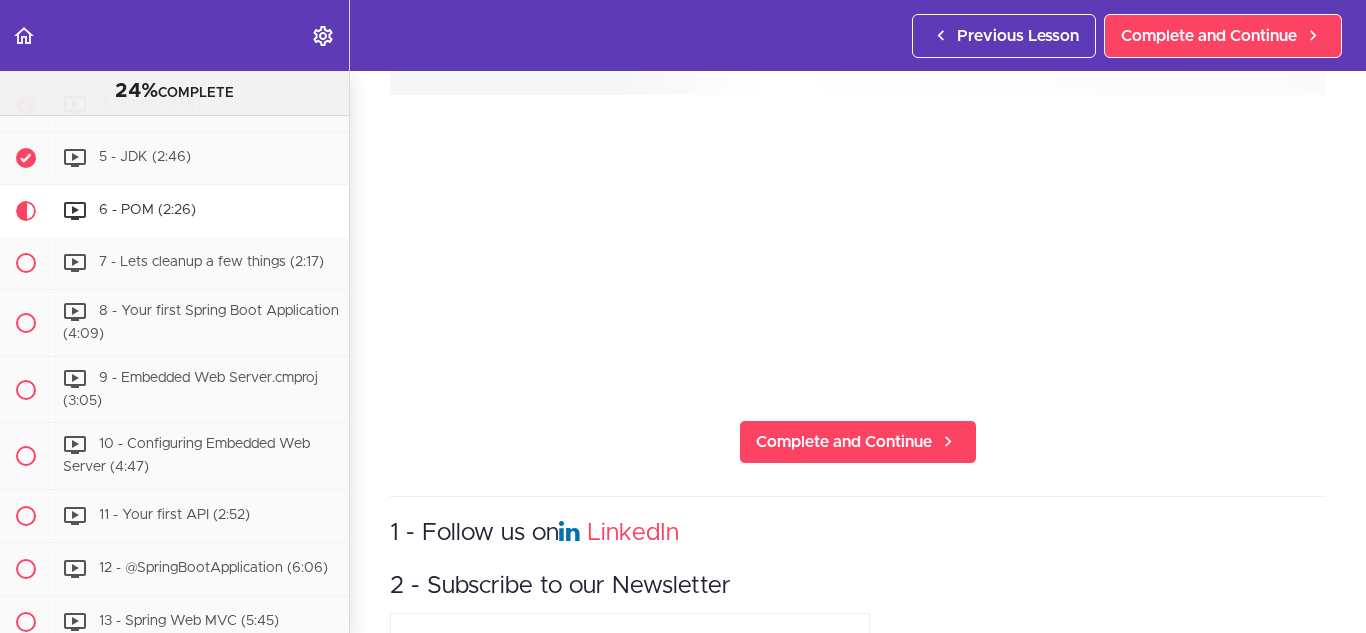 scroll, scrollTop: 0, scrollLeft: 0, axis: both 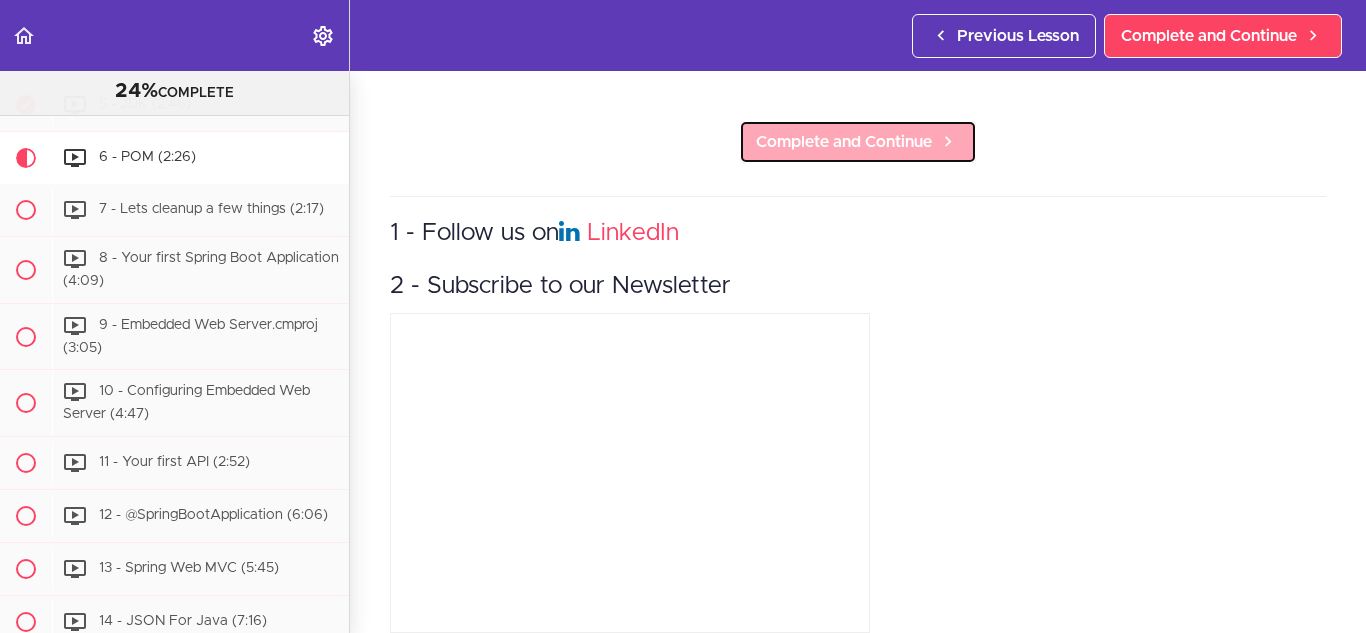 click on "Complete and Continue" at bounding box center (844, 142) 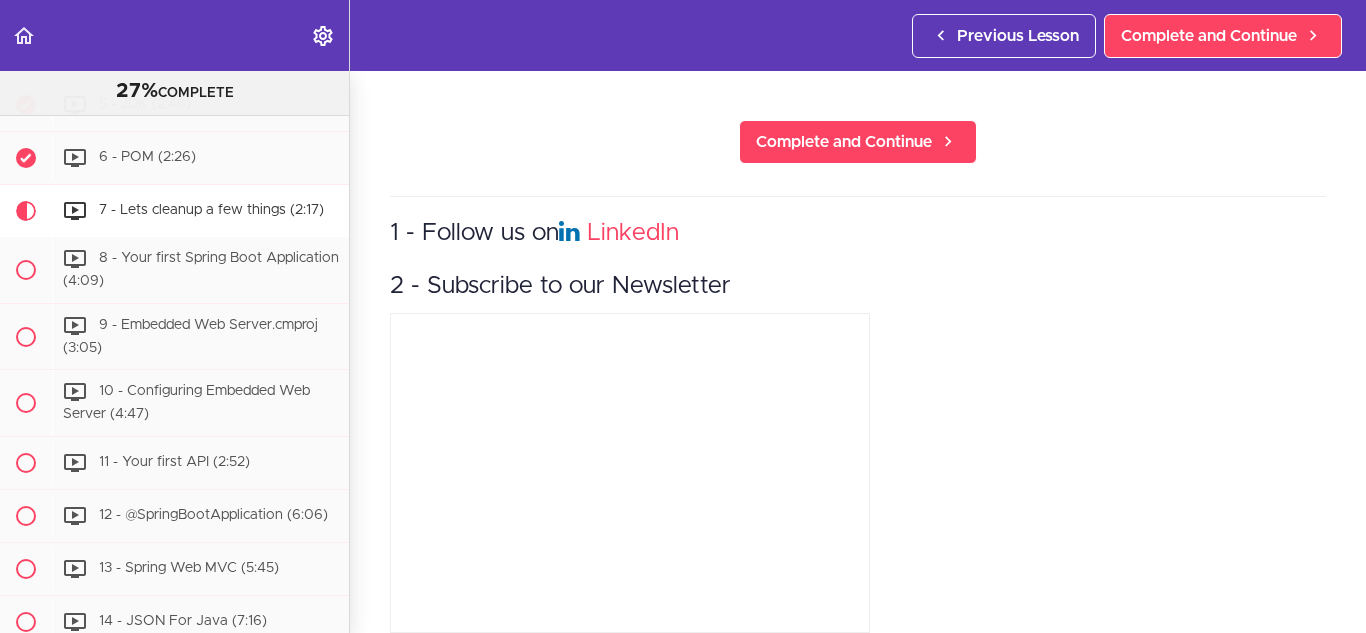 scroll, scrollTop: 0, scrollLeft: 0, axis: both 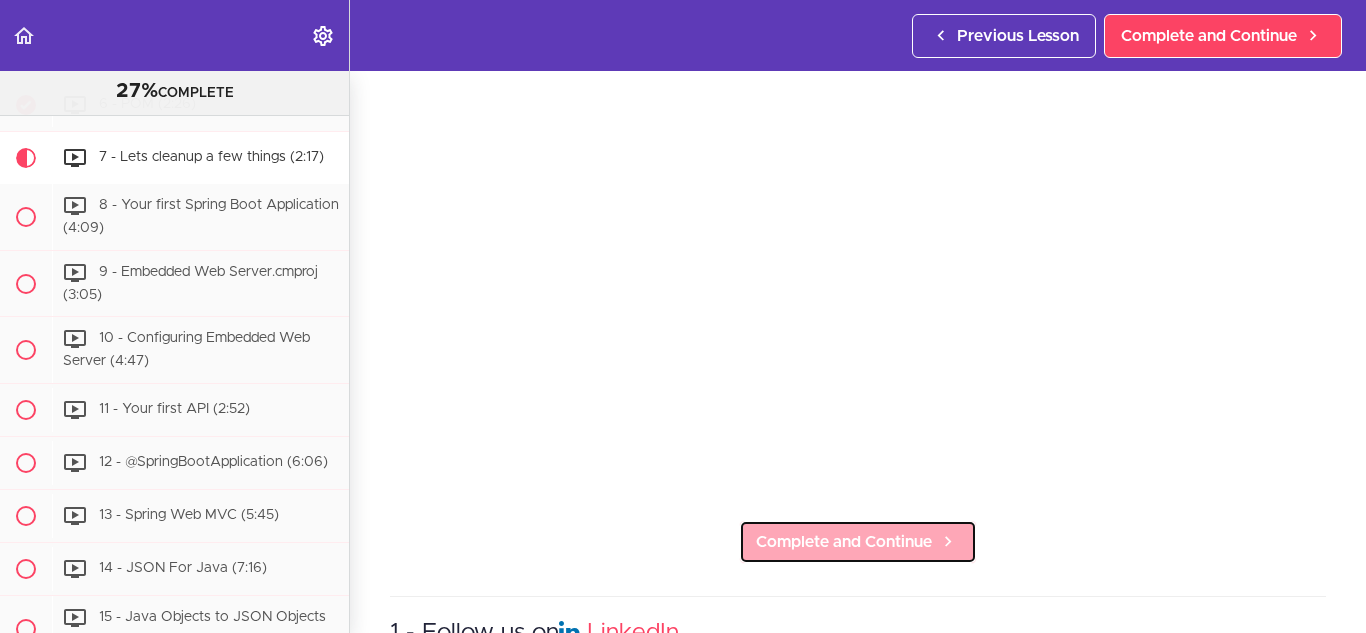click on "Complete and Continue" at bounding box center [844, 542] 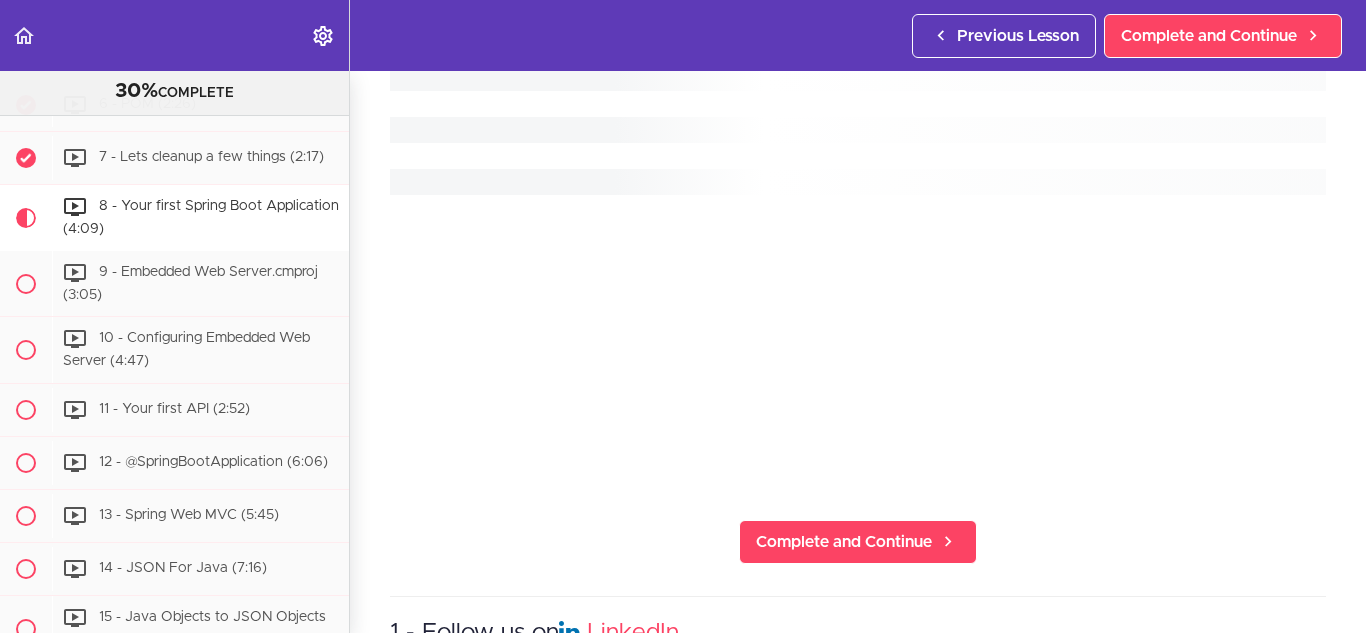 scroll, scrollTop: 0, scrollLeft: 0, axis: both 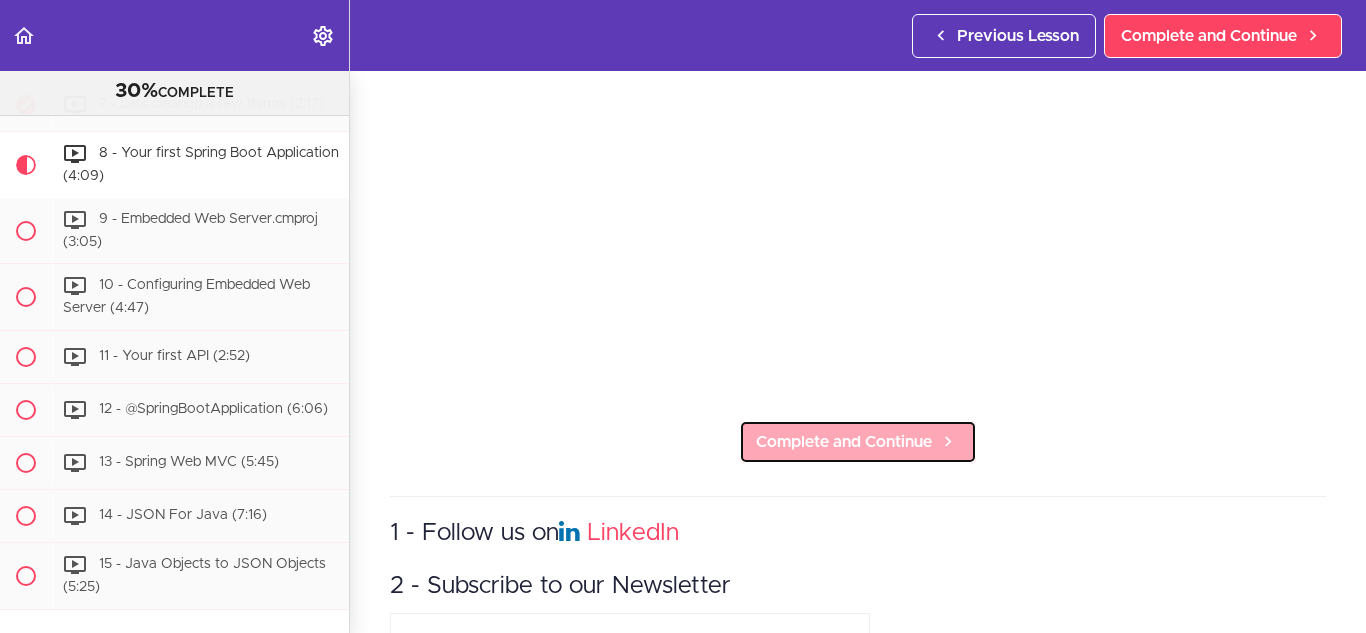 click on "Complete and Continue" at bounding box center (844, 442) 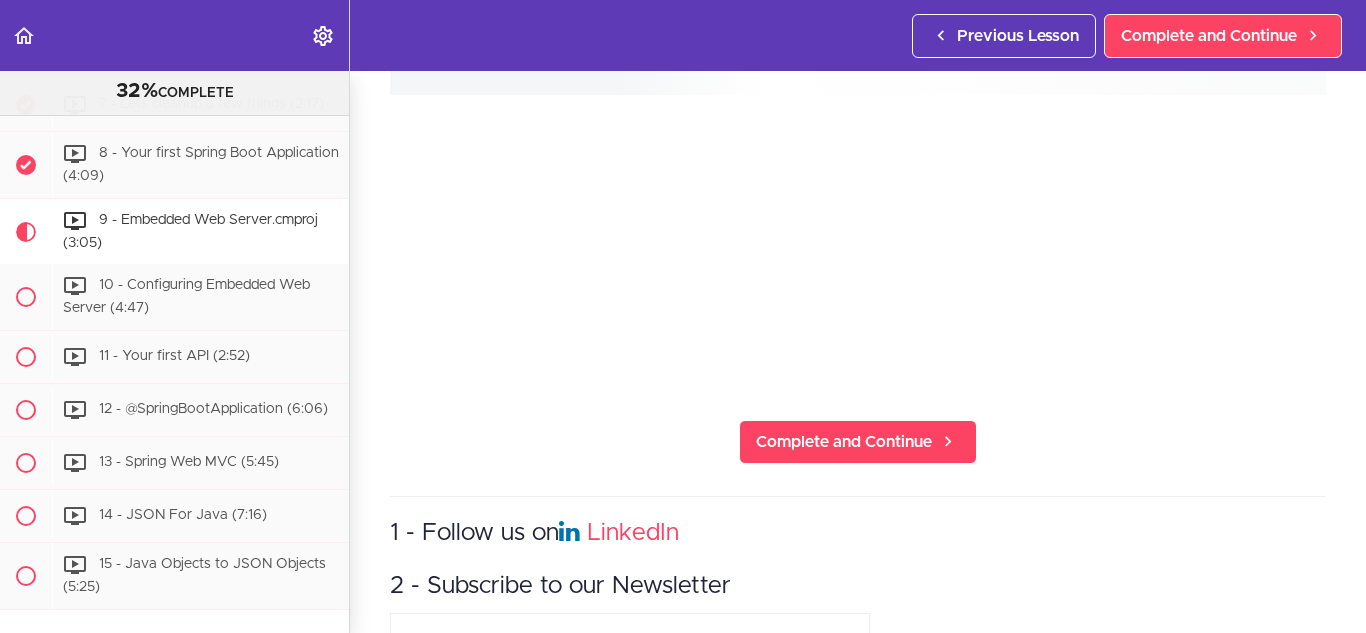 scroll, scrollTop: 0, scrollLeft: 0, axis: both 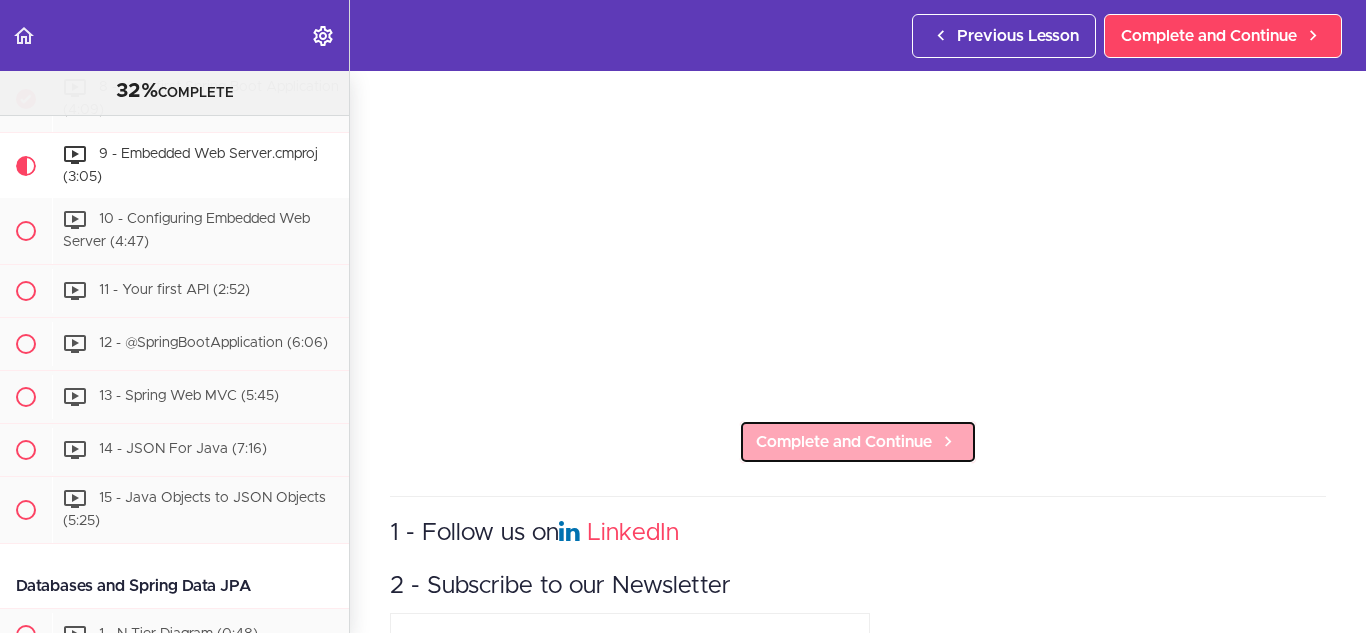 click on "Complete and Continue" at bounding box center (858, 442) 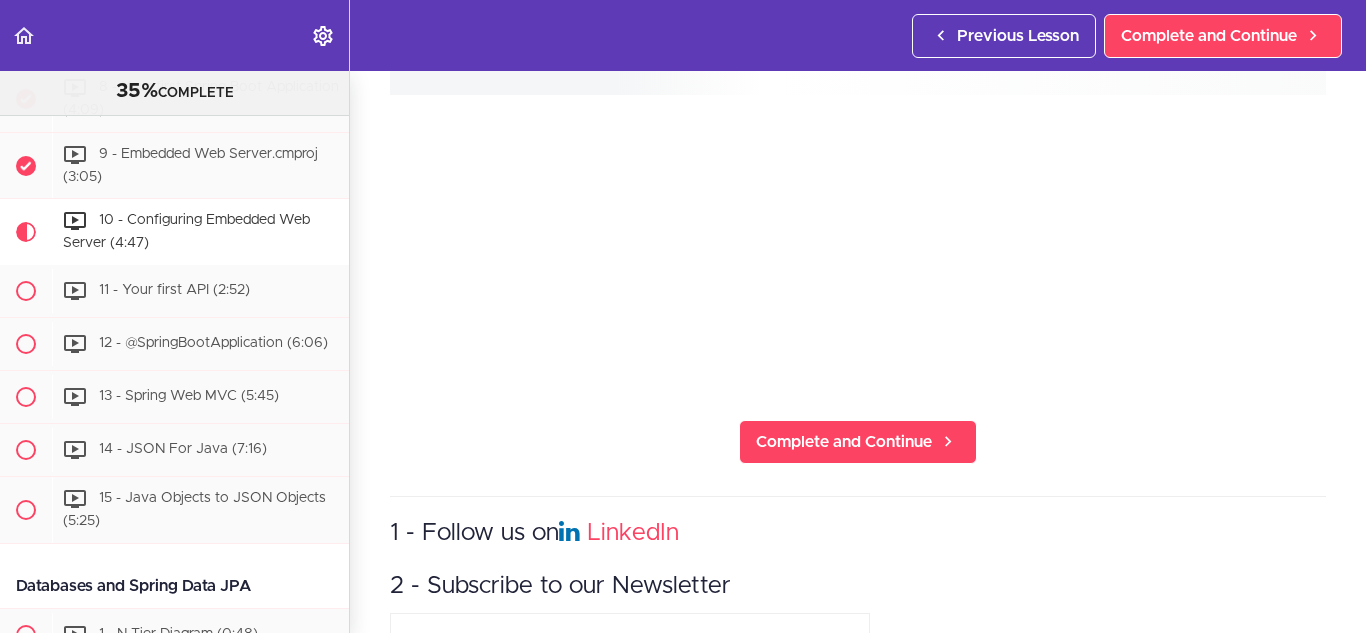scroll, scrollTop: 0, scrollLeft: 0, axis: both 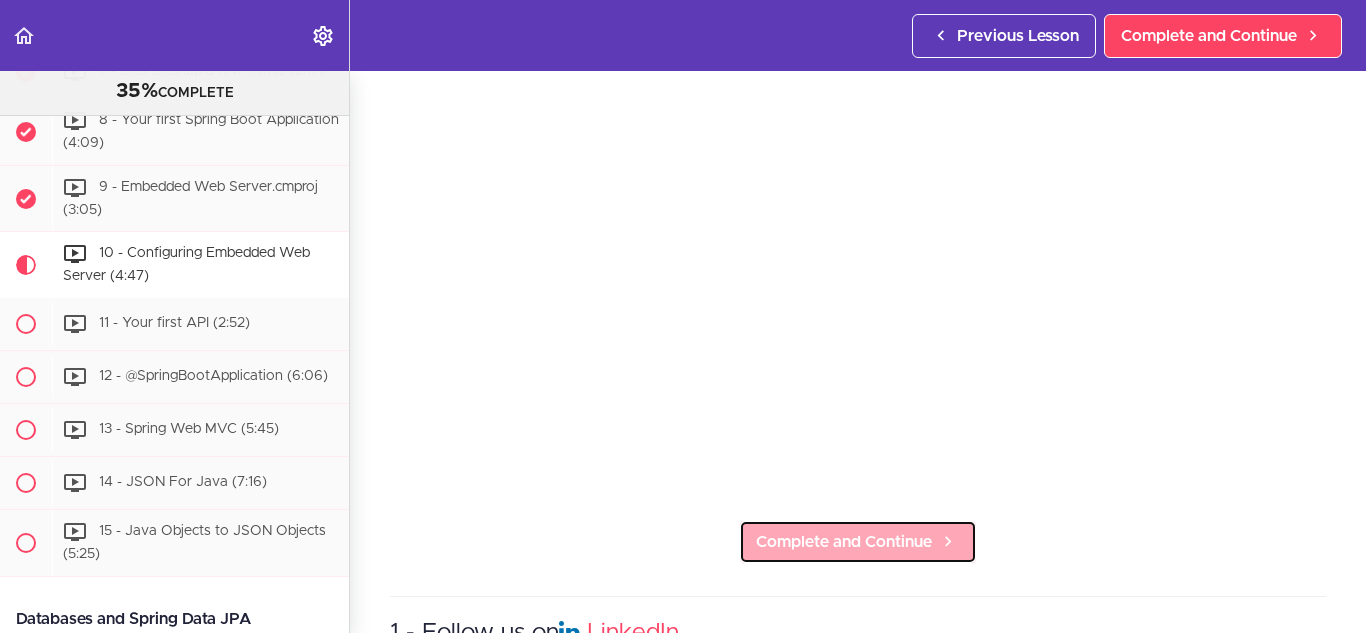 click on "Complete and Continue" at bounding box center (844, 542) 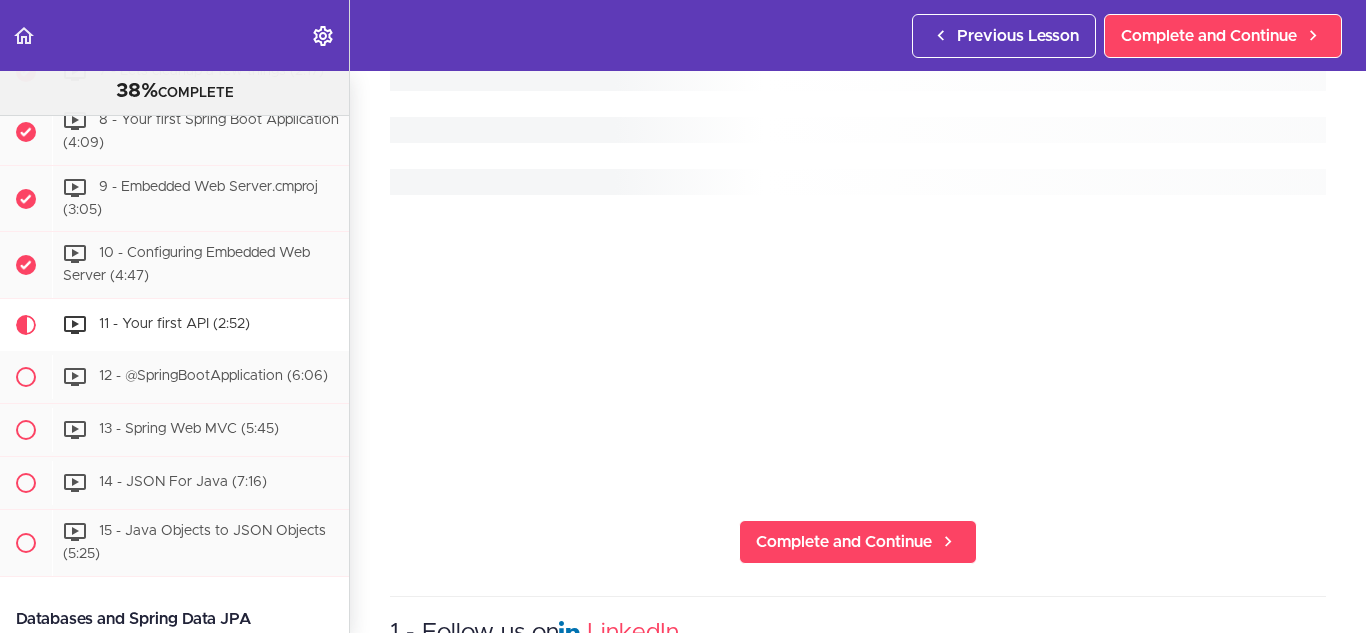 scroll, scrollTop: 0, scrollLeft: 0, axis: both 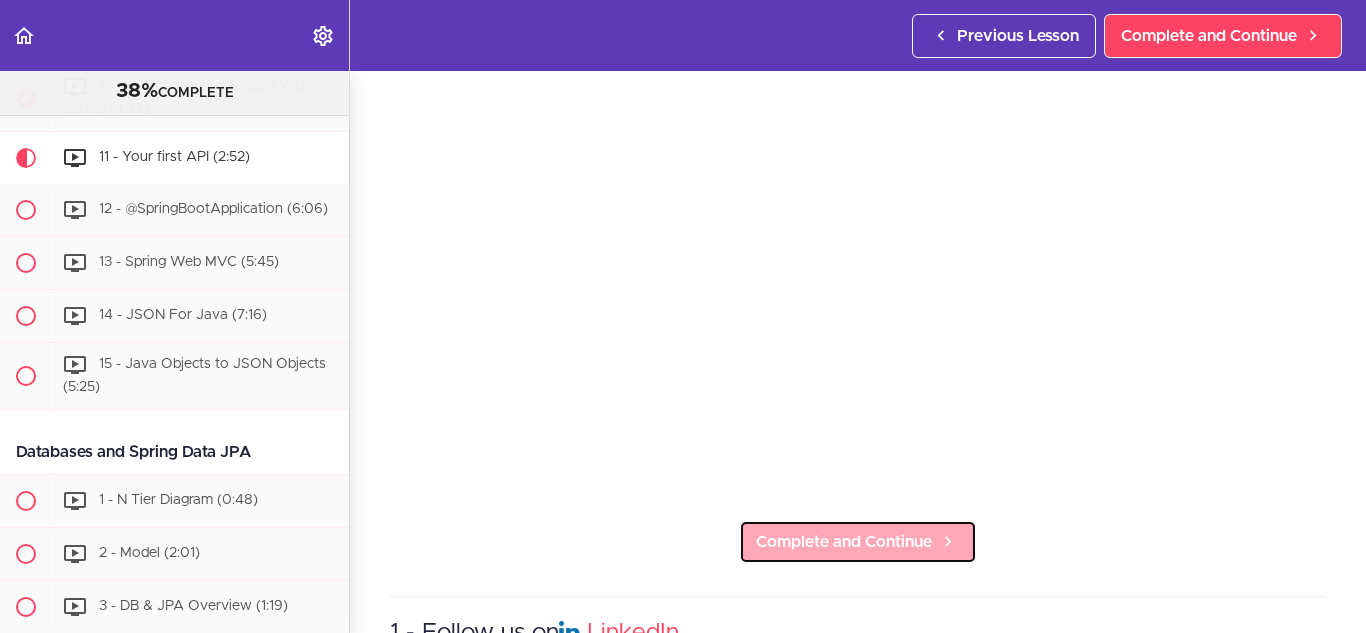 click on "Complete and Continue" at bounding box center [844, 542] 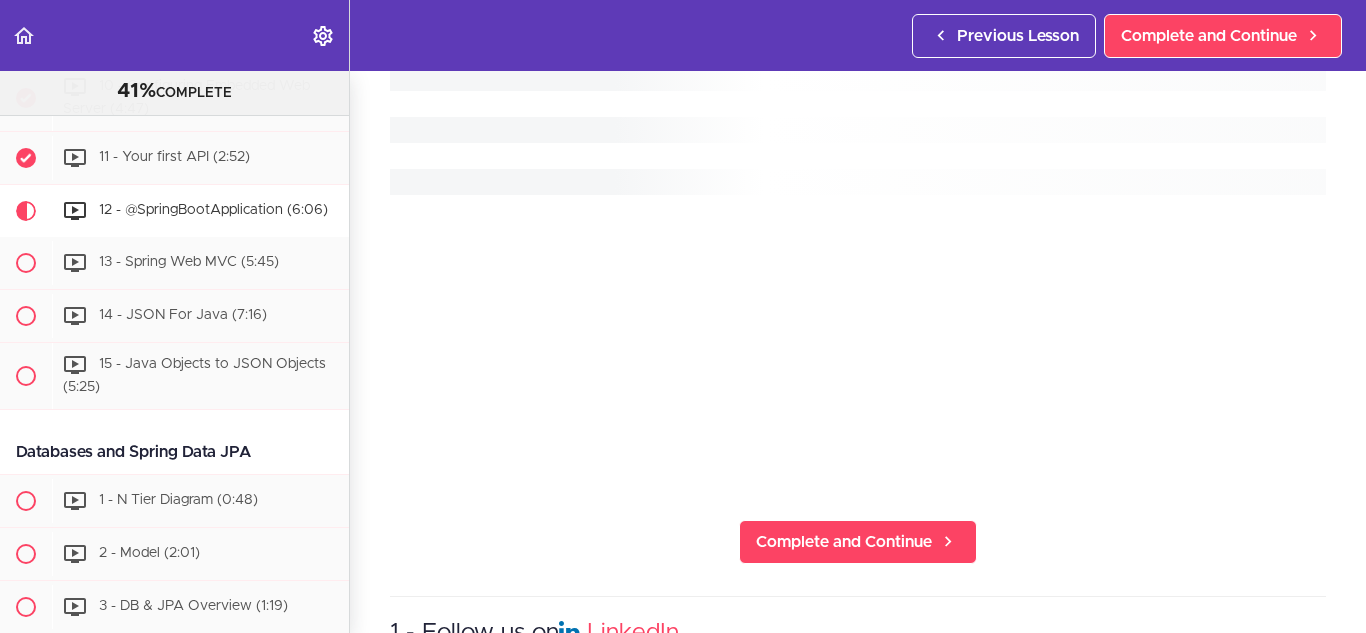 scroll, scrollTop: 0, scrollLeft: 0, axis: both 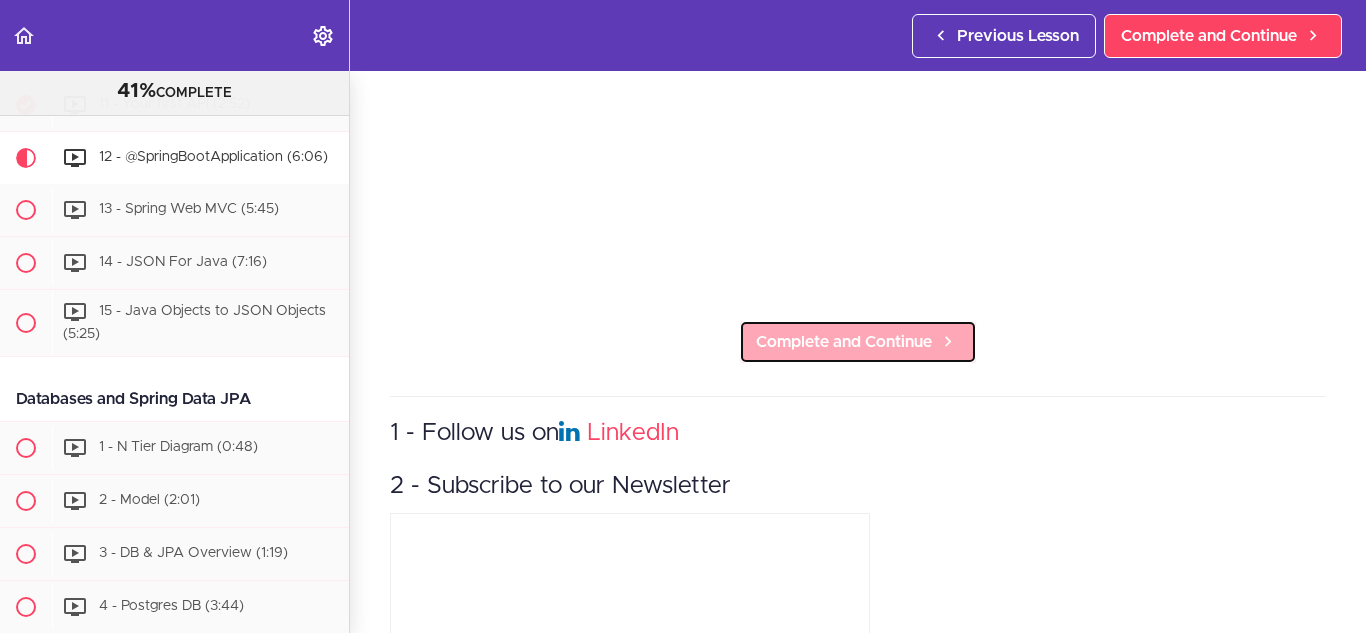 click on "Complete and Continue" at bounding box center (844, 342) 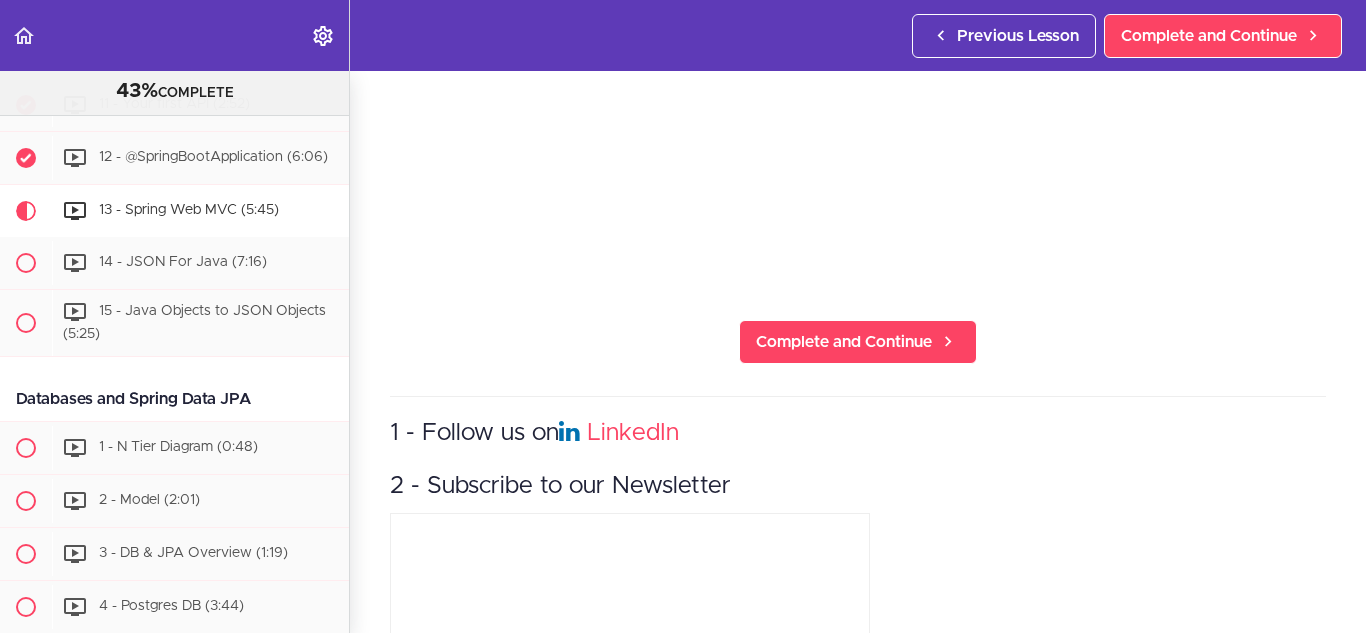 scroll, scrollTop: 0, scrollLeft: 0, axis: both 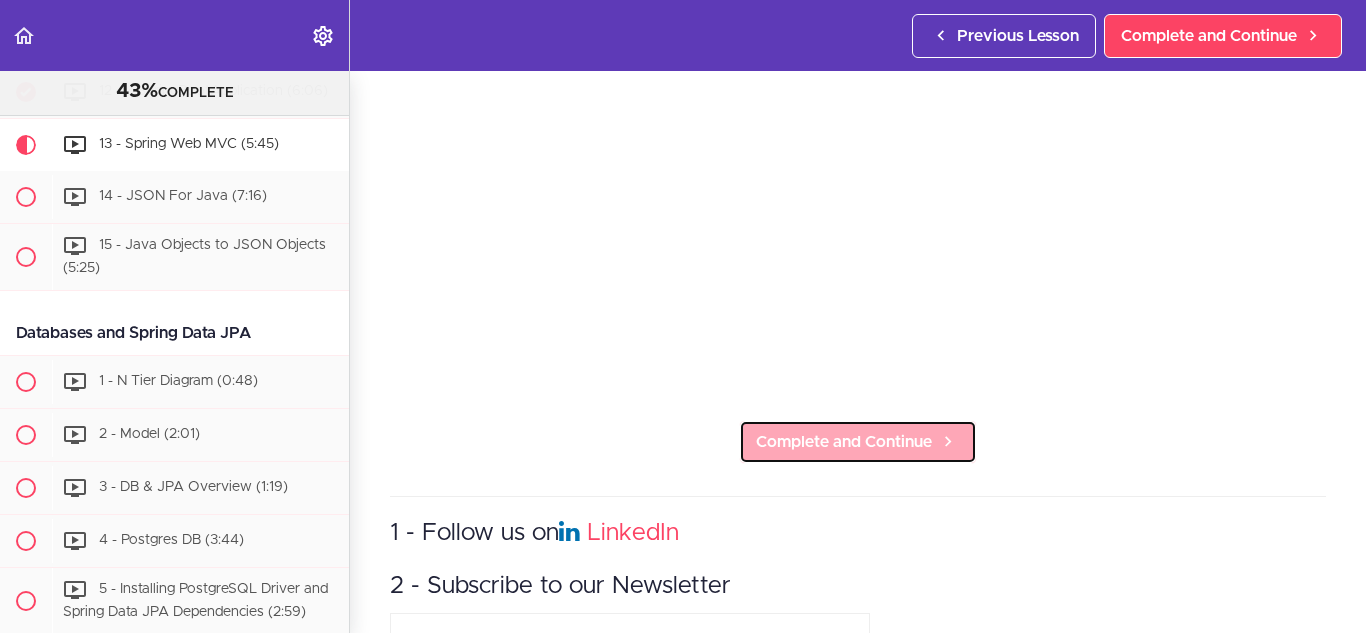 click on "Complete and Continue" at bounding box center (844, 442) 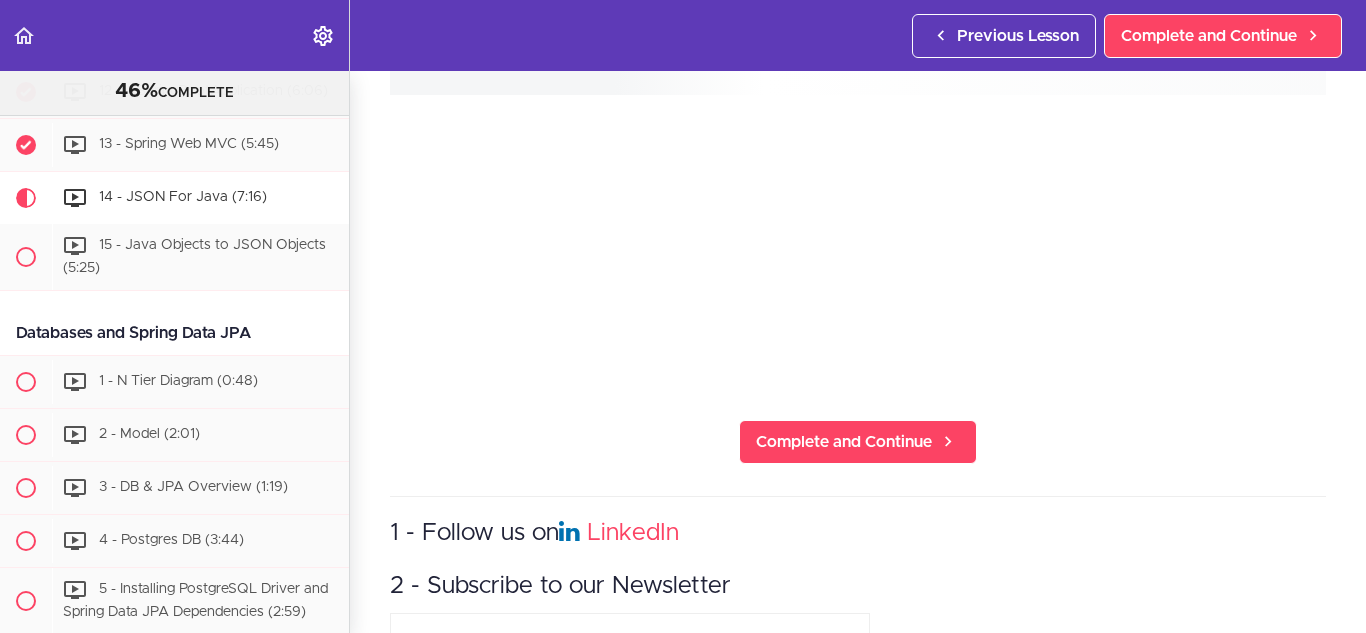 scroll, scrollTop: 0, scrollLeft: 0, axis: both 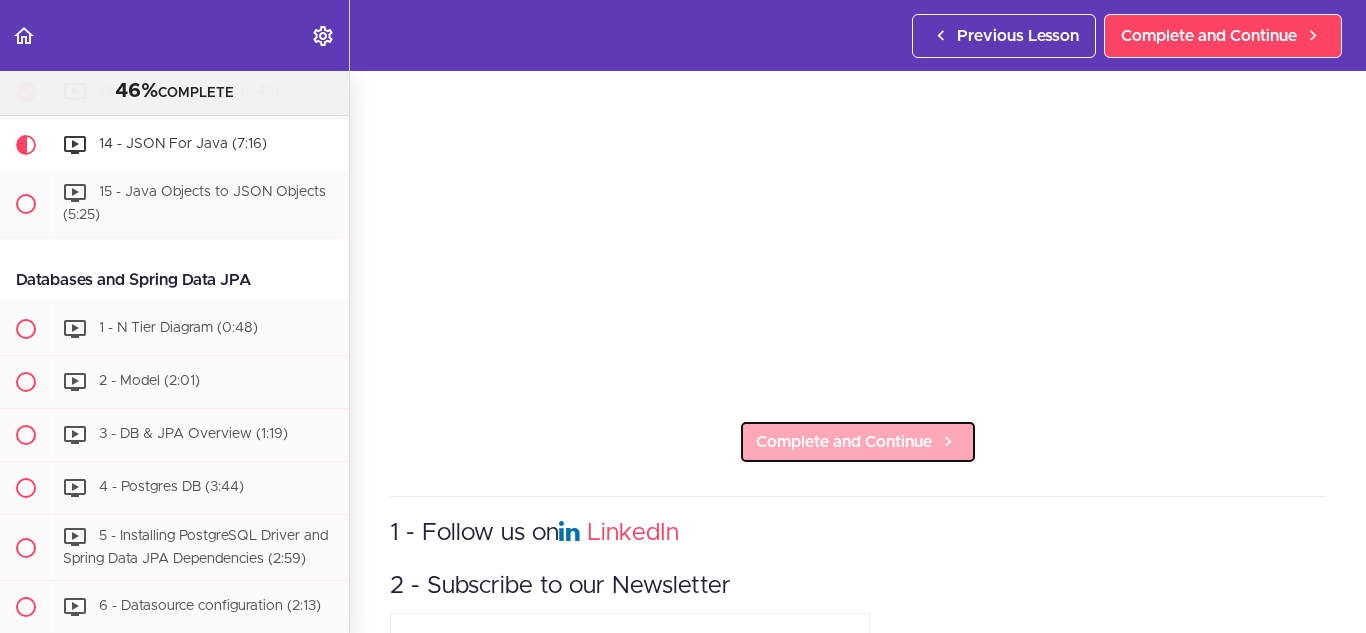 click on "Complete and Continue" at bounding box center (844, 442) 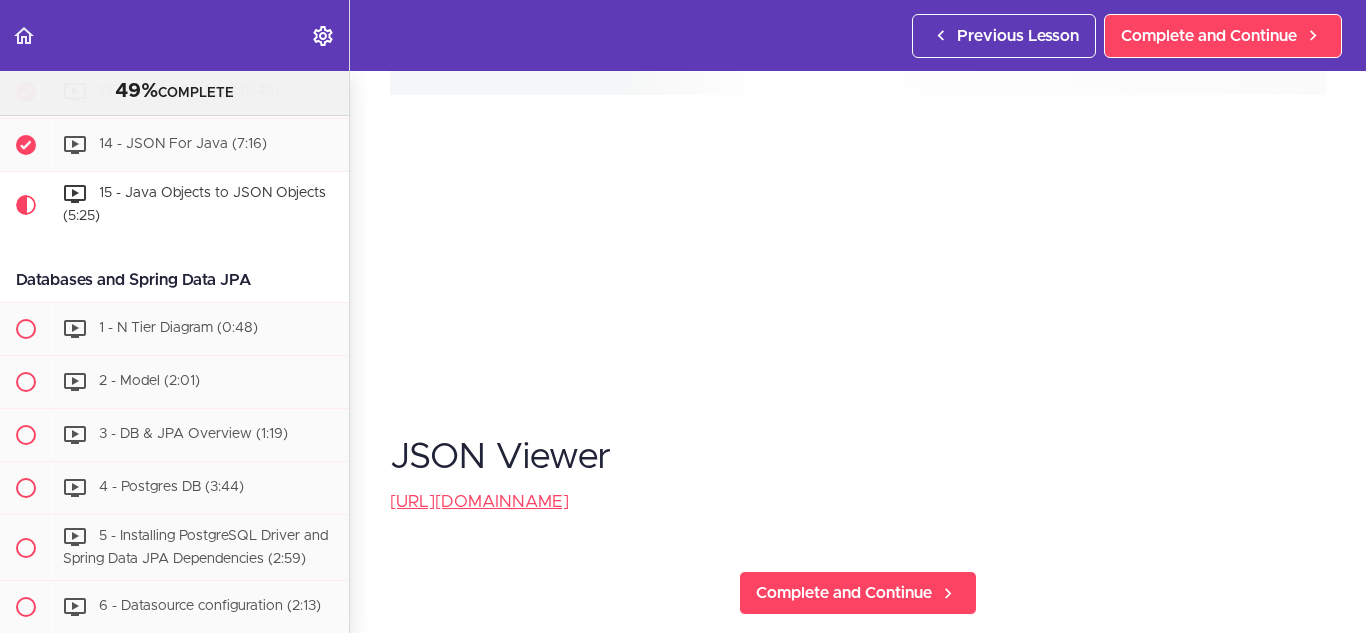 scroll, scrollTop: 0, scrollLeft: 0, axis: both 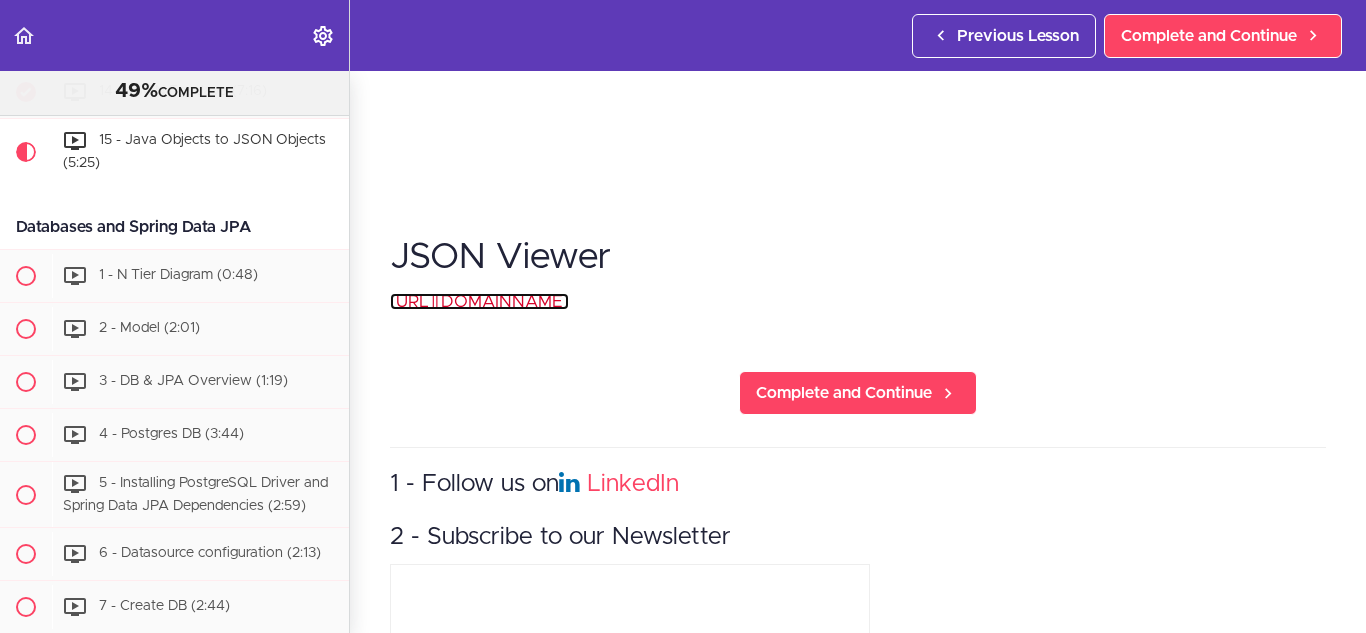 click on "https://chrome.google.com/webstore/detail/json-viewer/gbmdgpbipfallnflgajpaliibnhdgobh" at bounding box center [479, 301] 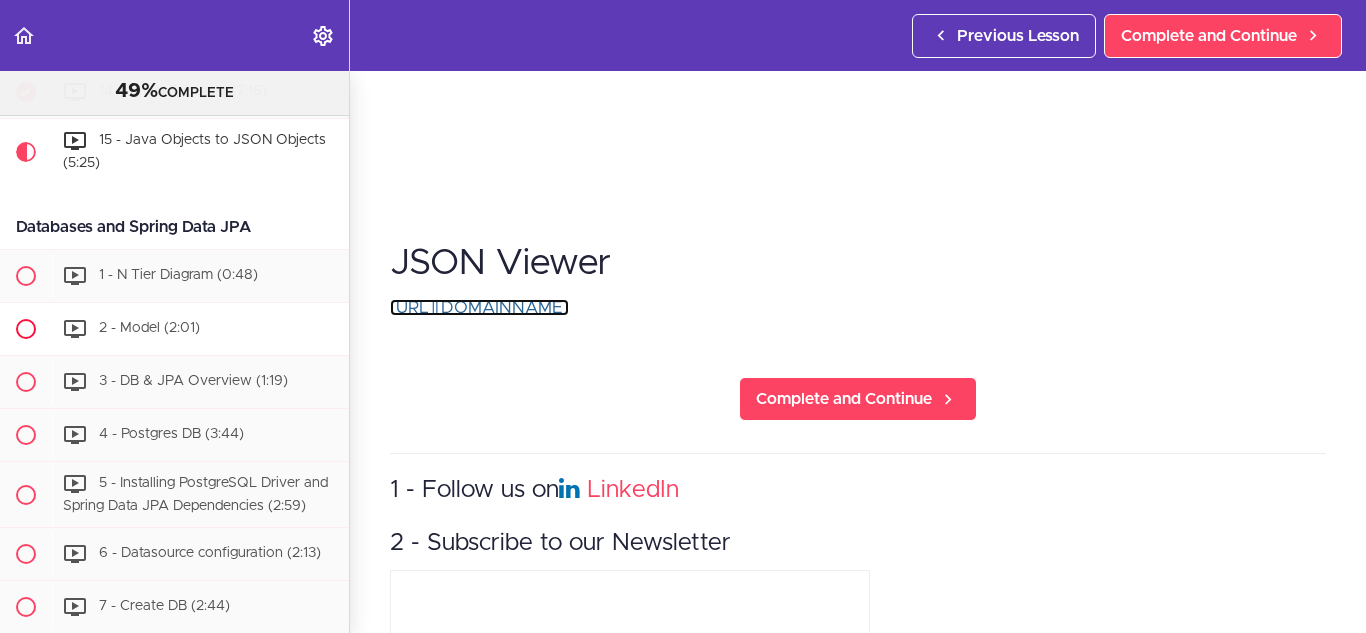 scroll, scrollTop: 484, scrollLeft: 0, axis: vertical 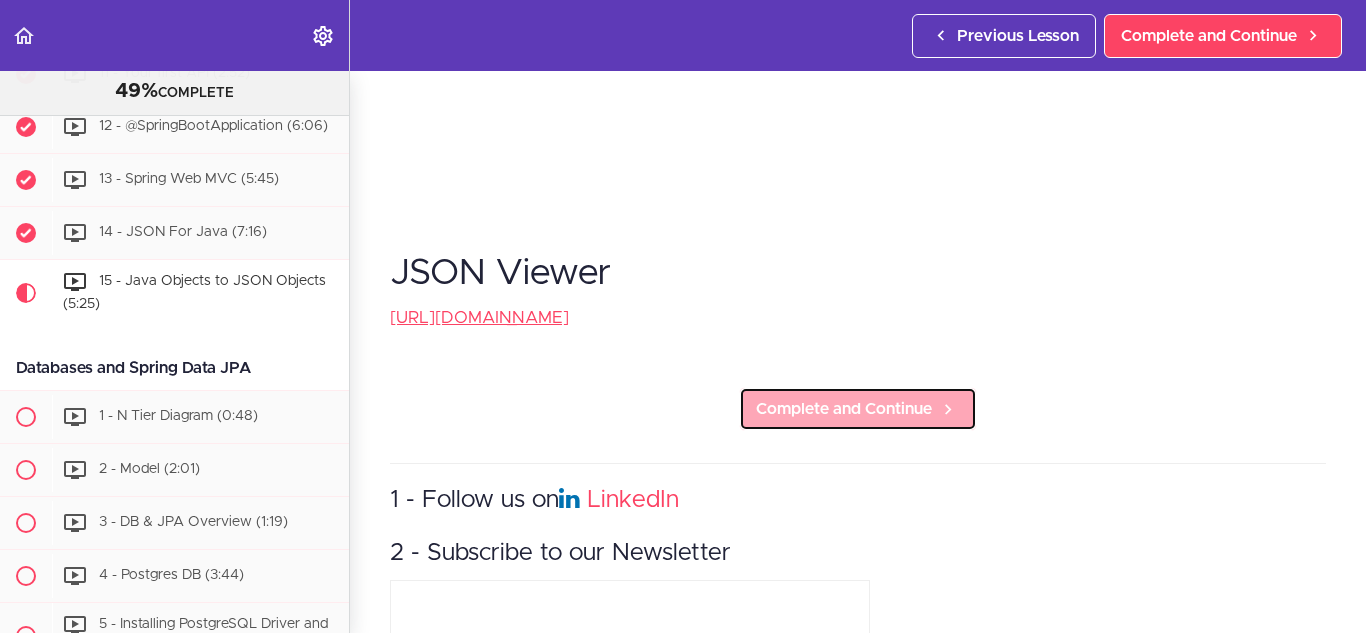 drag, startPoint x: 854, startPoint y: 410, endPoint x: 870, endPoint y: 378, distance: 35.77709 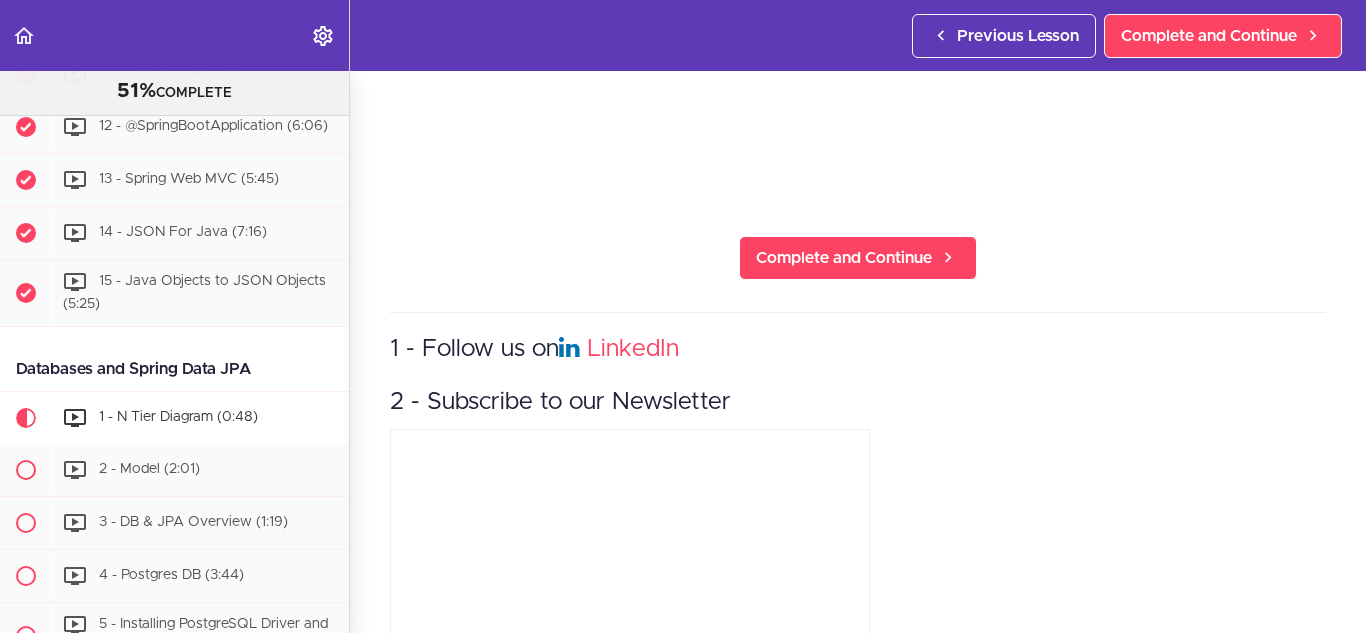 scroll, scrollTop: 0, scrollLeft: 0, axis: both 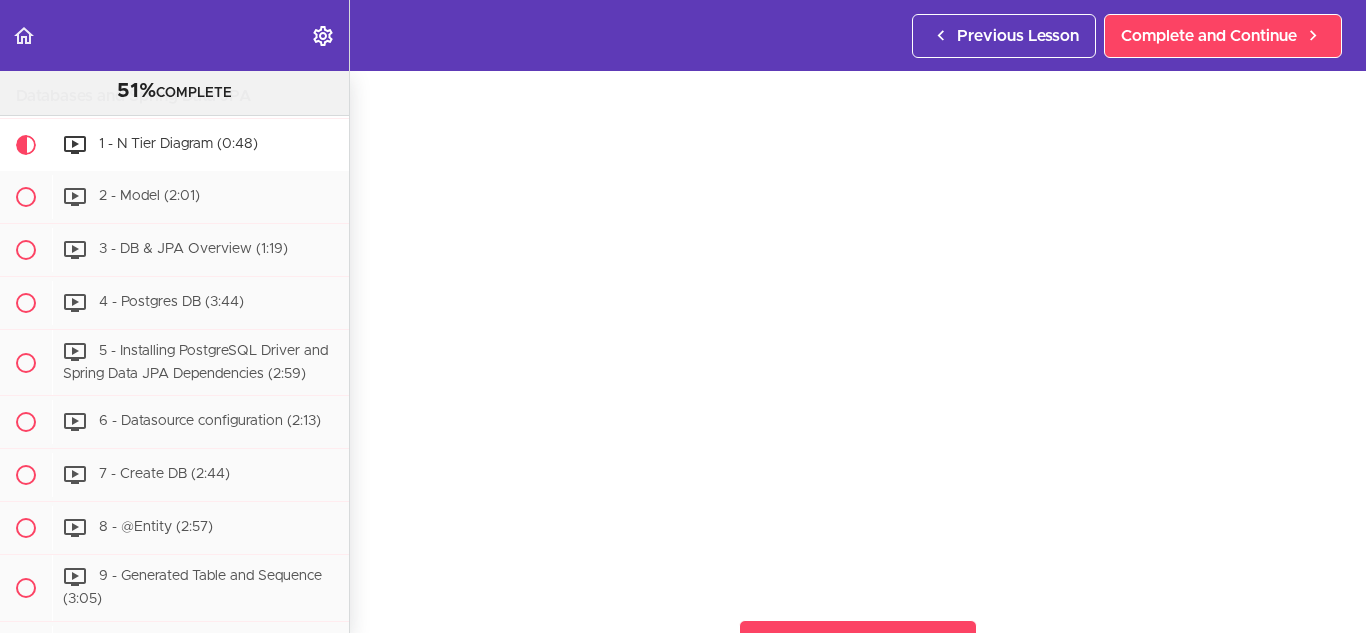 click on "Spring Boot For Beginners
51%
COMPLETE
Intro
1 - Intro
(0:41)
2 - Join the Community" at bounding box center [683, 352] 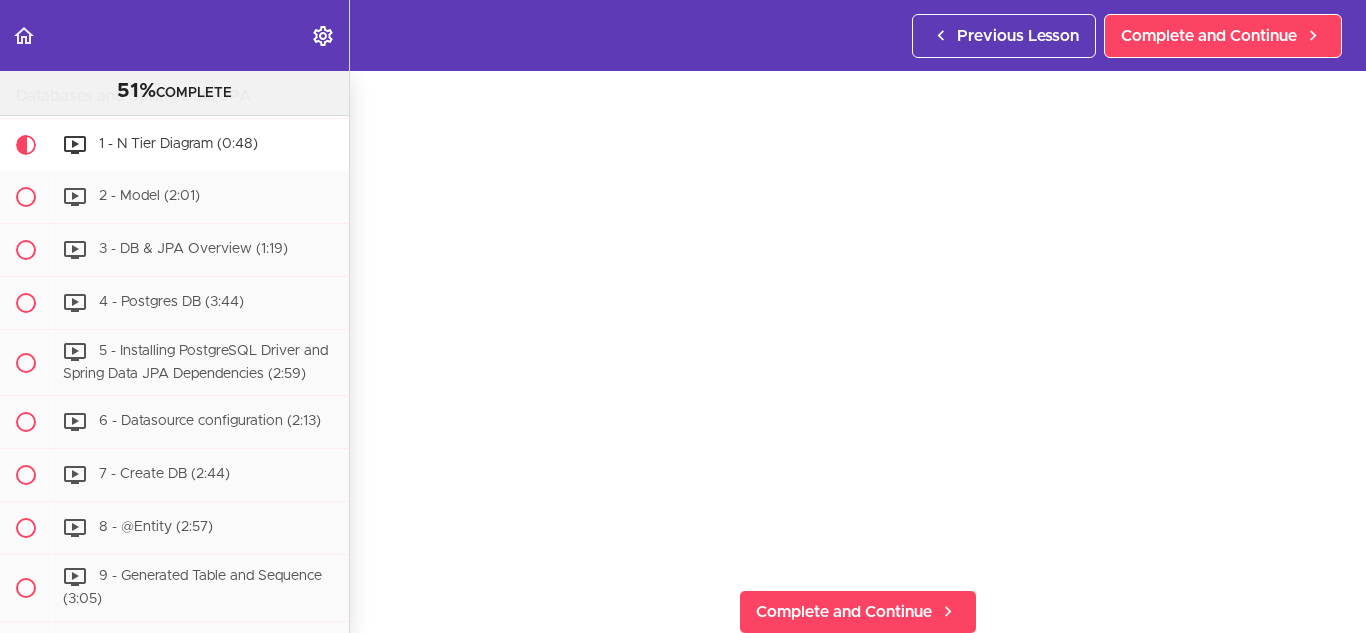 scroll, scrollTop: 300, scrollLeft: 0, axis: vertical 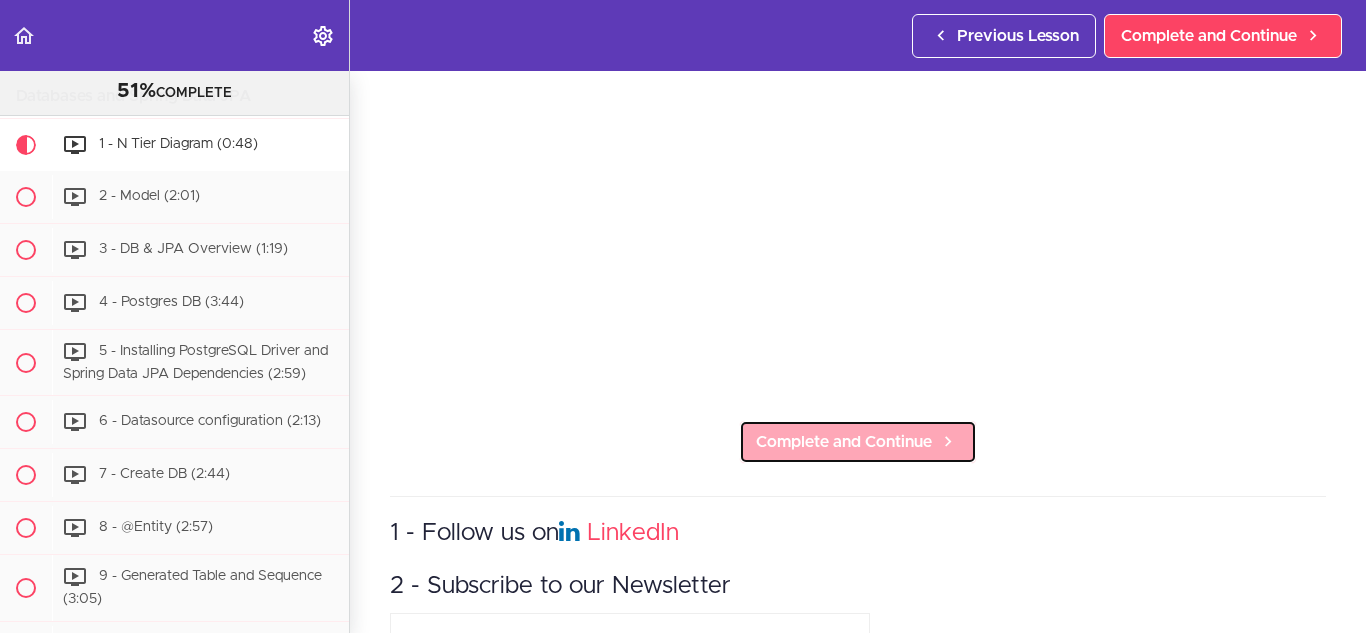 click on "Complete and Continue" at bounding box center (844, 442) 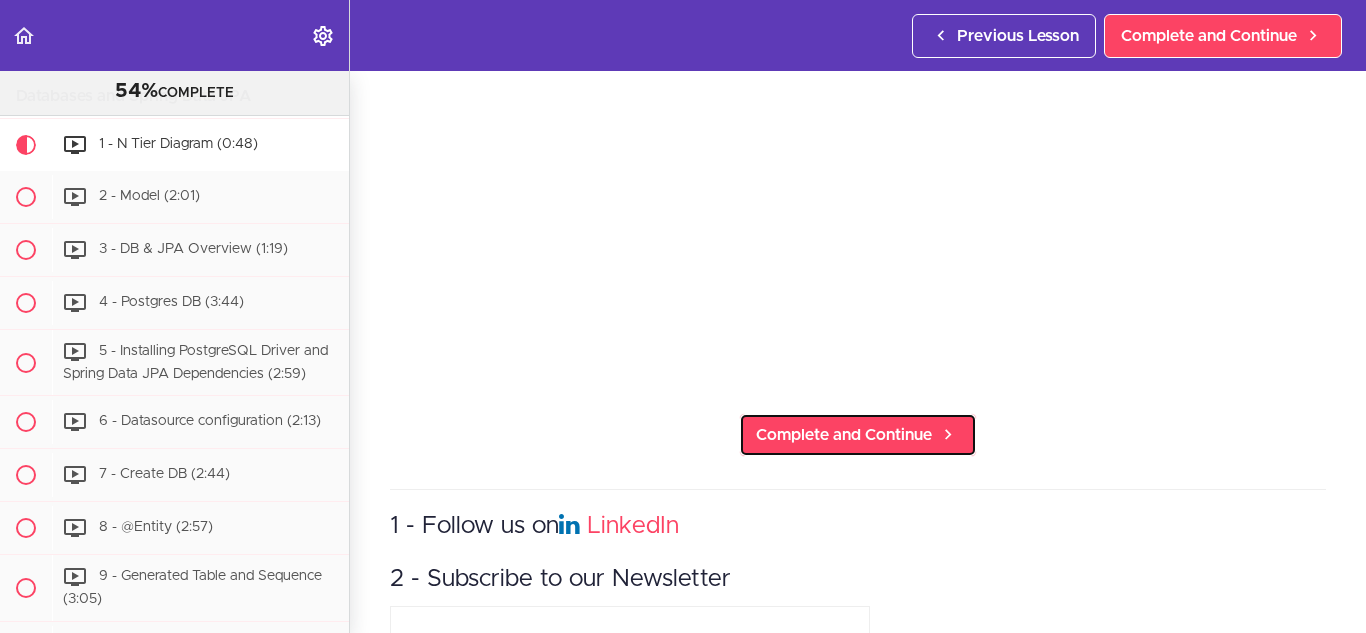 scroll, scrollTop: 300, scrollLeft: 0, axis: vertical 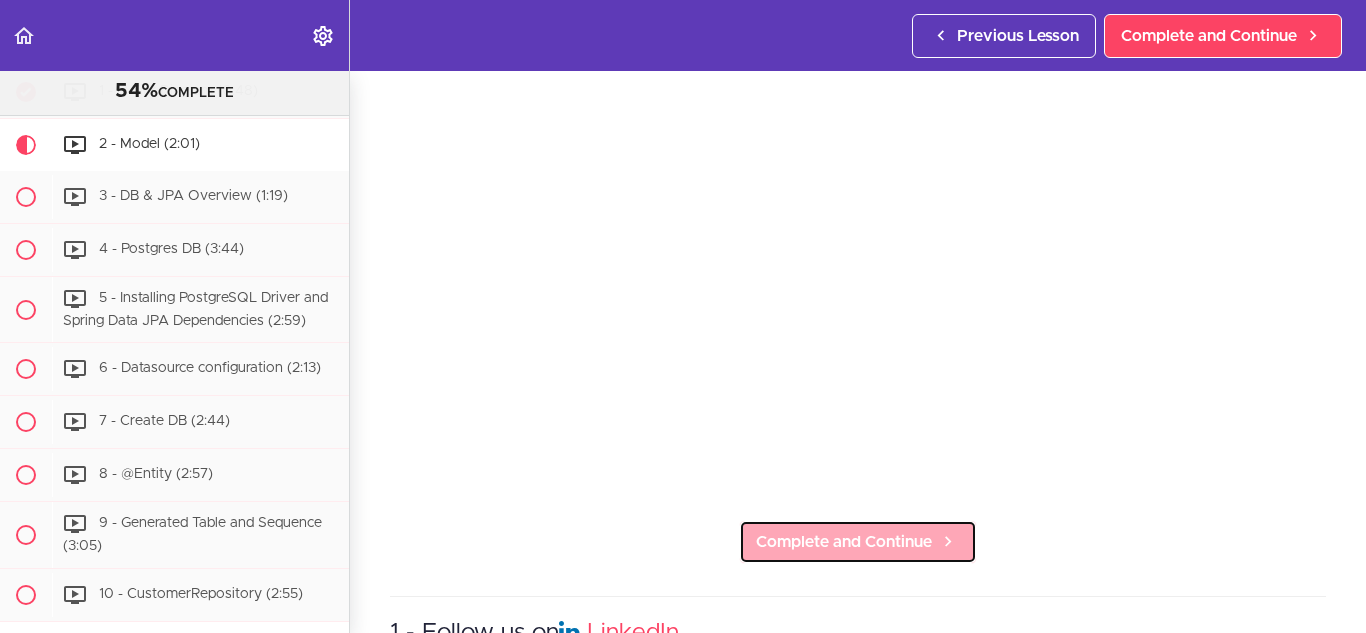 click on "Complete and Continue" at bounding box center (844, 542) 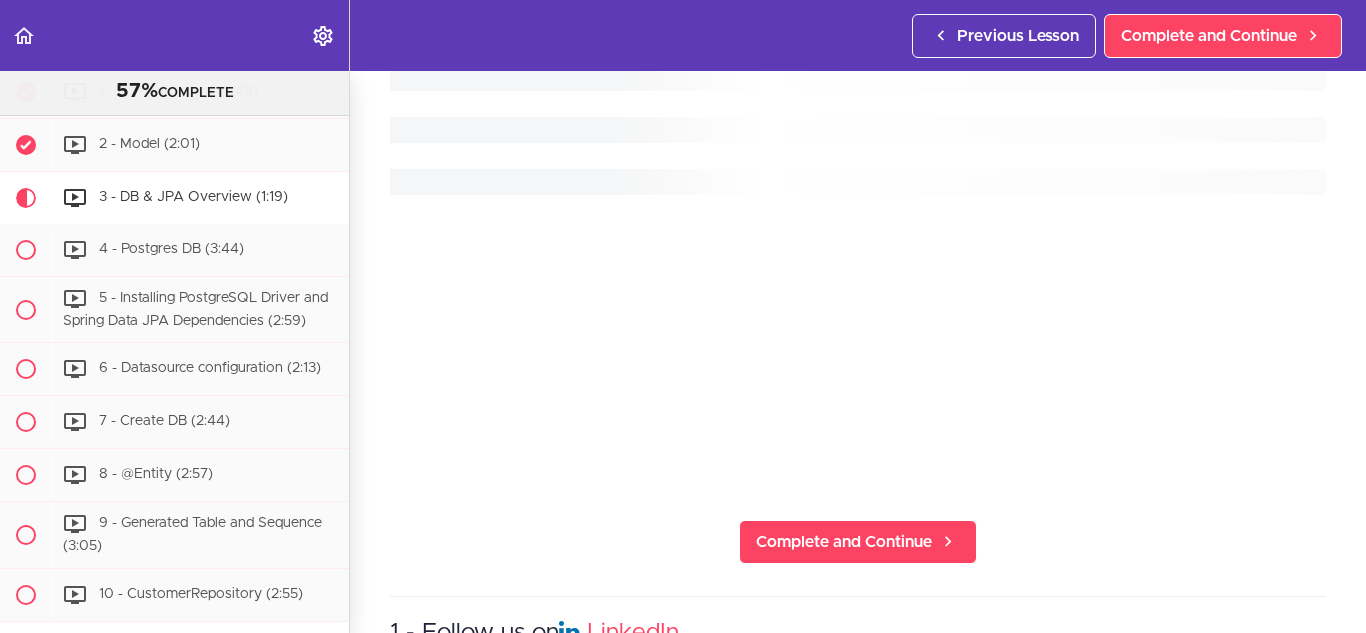 scroll, scrollTop: 0, scrollLeft: 0, axis: both 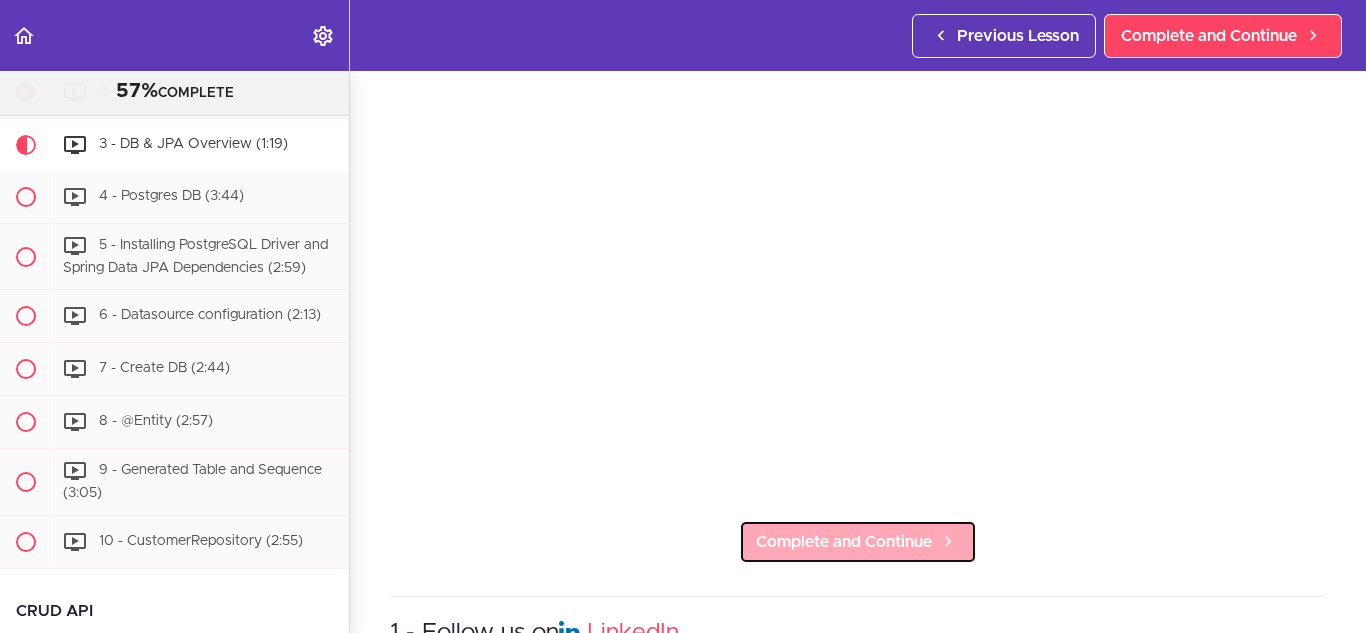 click on "Complete and Continue" at bounding box center [844, 542] 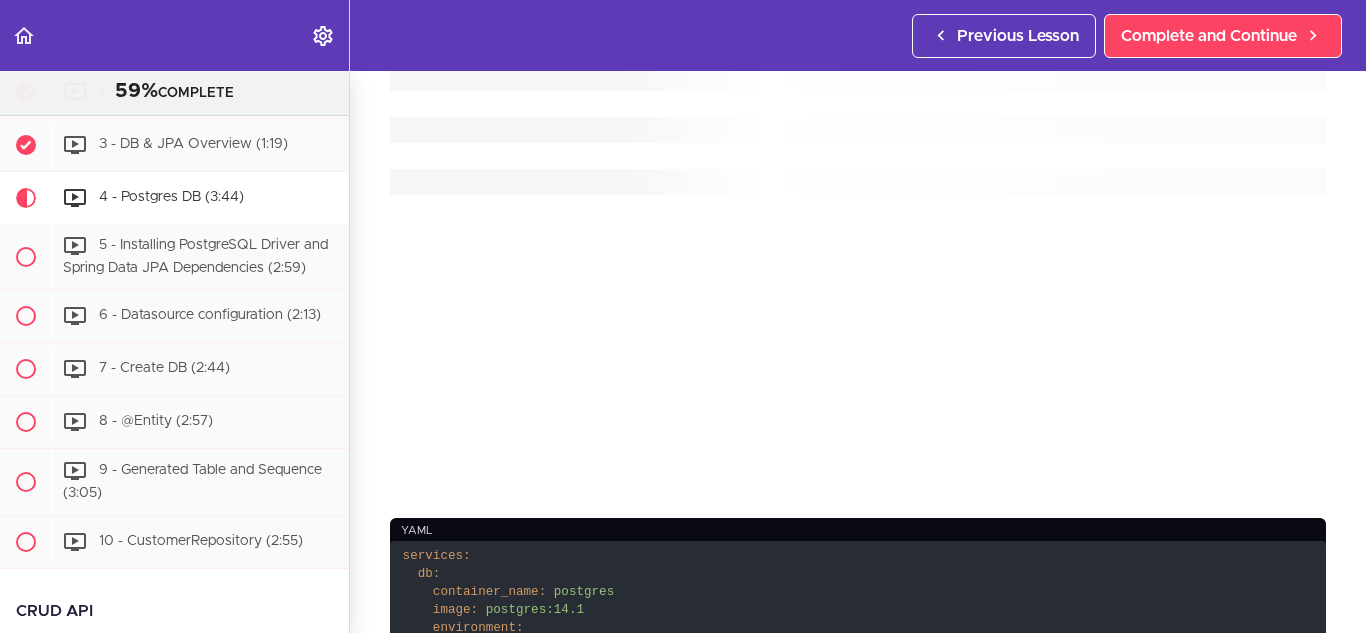 scroll, scrollTop: 0, scrollLeft: 0, axis: both 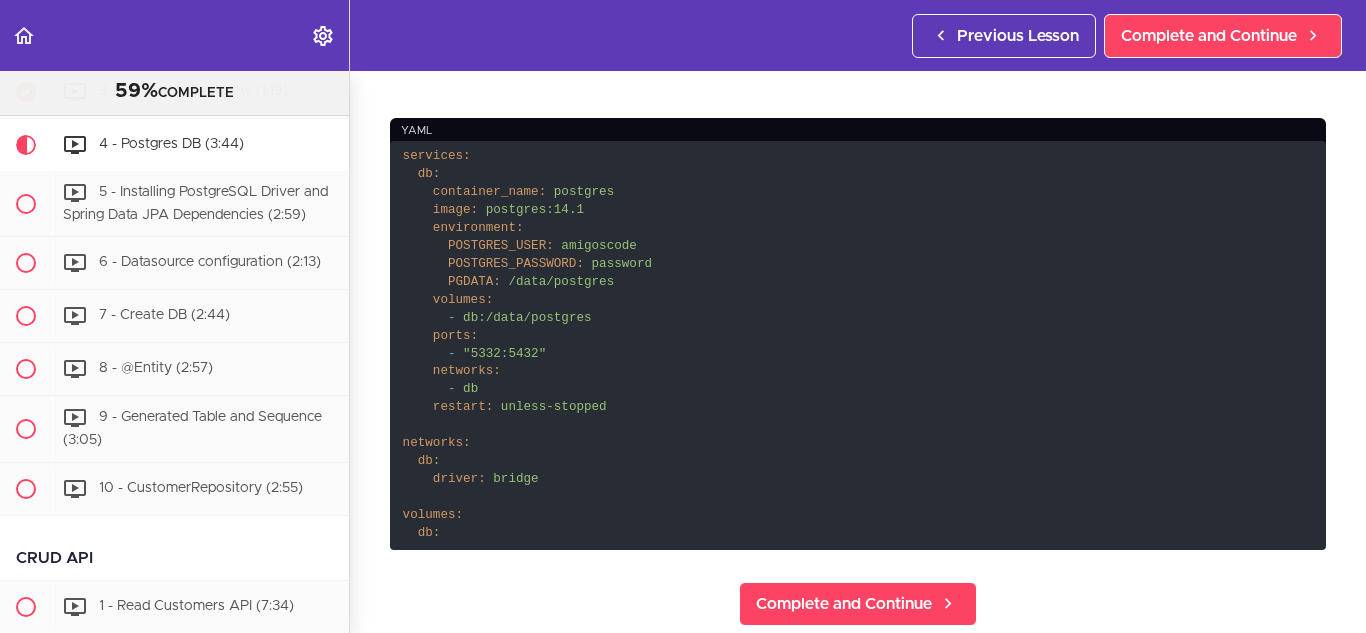 click on "services:
db:
container_name:   postgres
image:   postgres:14.1
environment:
POSTGRES_USER:   amigoscode
POSTGRES_PASSWORD:   password
PGDATA:   /data/postgres
volumes:
-   db:/data/postgres
ports:
-   "5332:5432"
networks:
-   db
restart:   unless-stopped
networks:
db:
driver:   bridge
volumes:
db:" at bounding box center [858, 345] 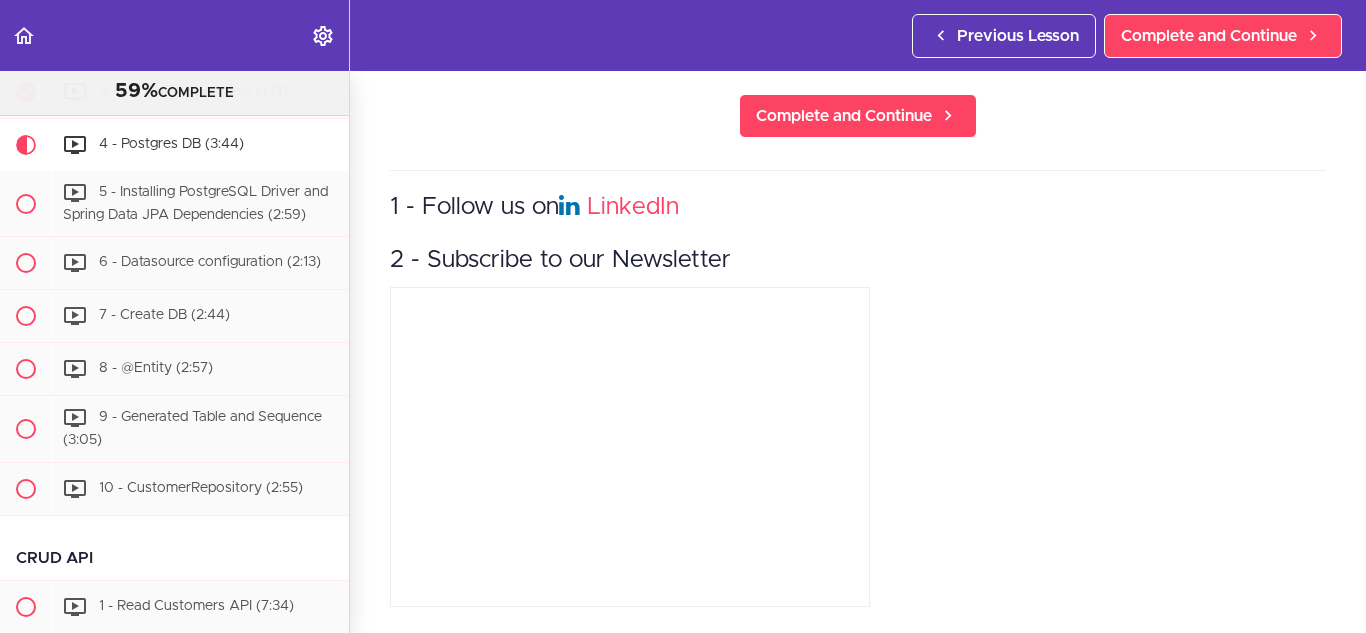 scroll, scrollTop: 594, scrollLeft: 0, axis: vertical 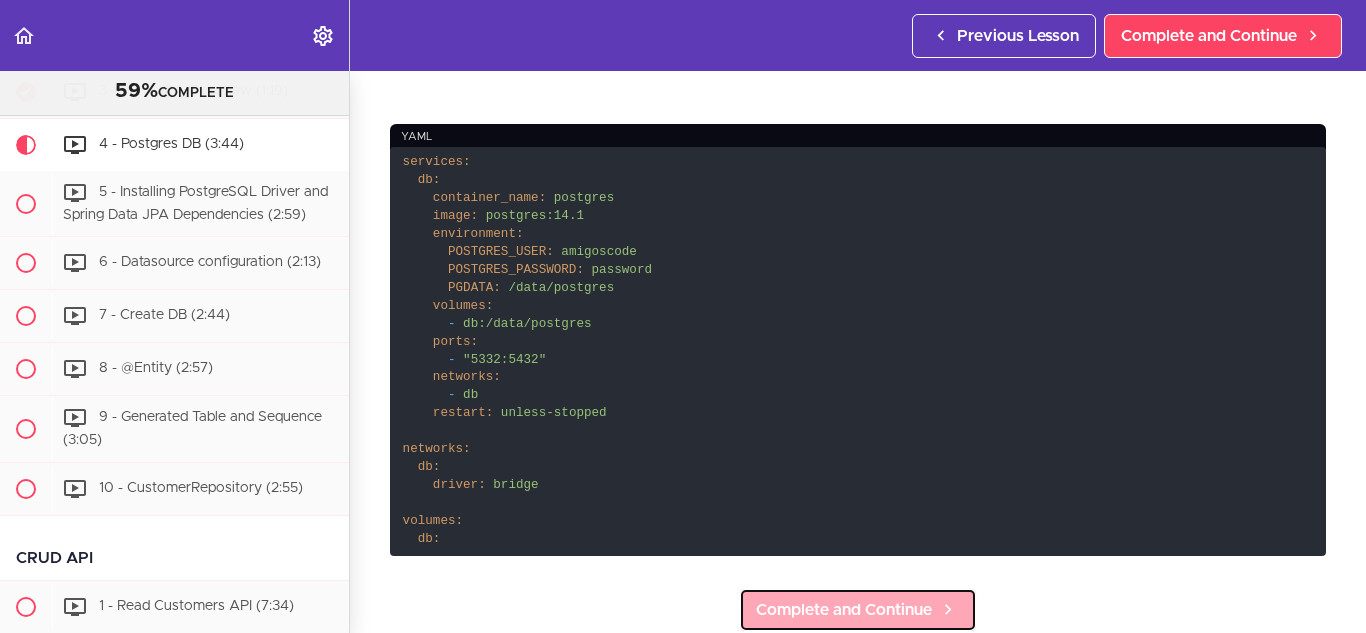 click on "Complete and Continue" at bounding box center (844, 610) 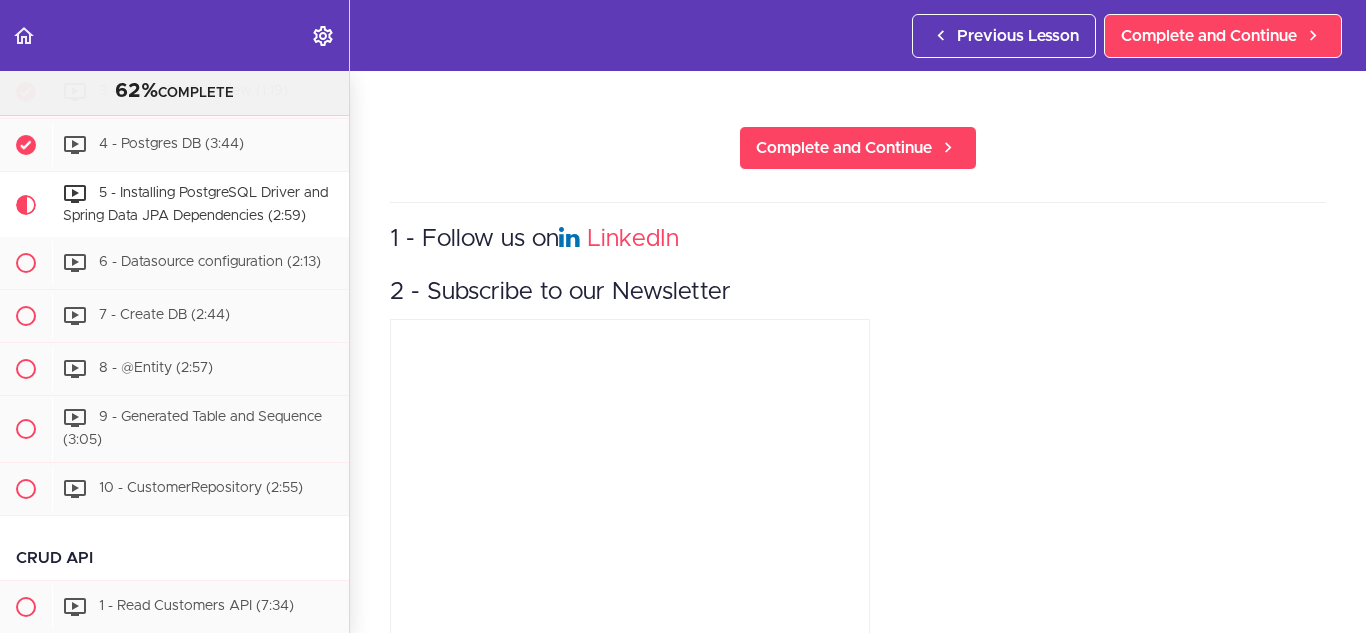 scroll, scrollTop: 0, scrollLeft: 0, axis: both 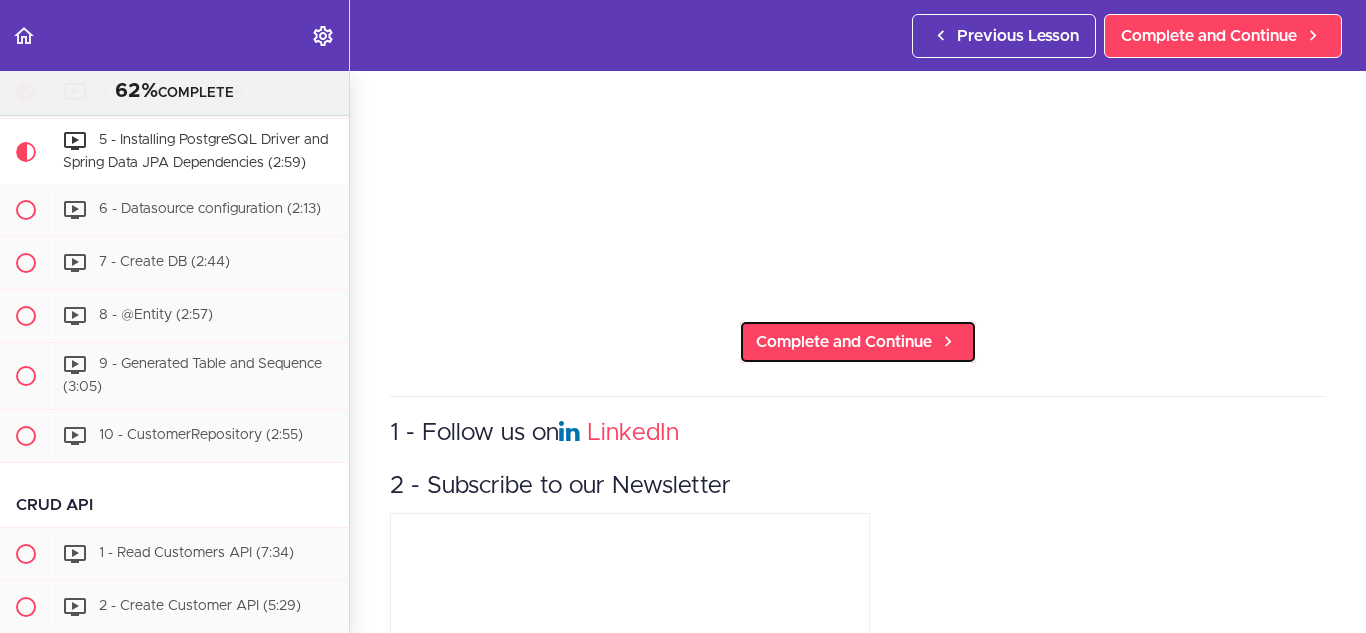 click on "Complete and Continue" at bounding box center (844, 342) 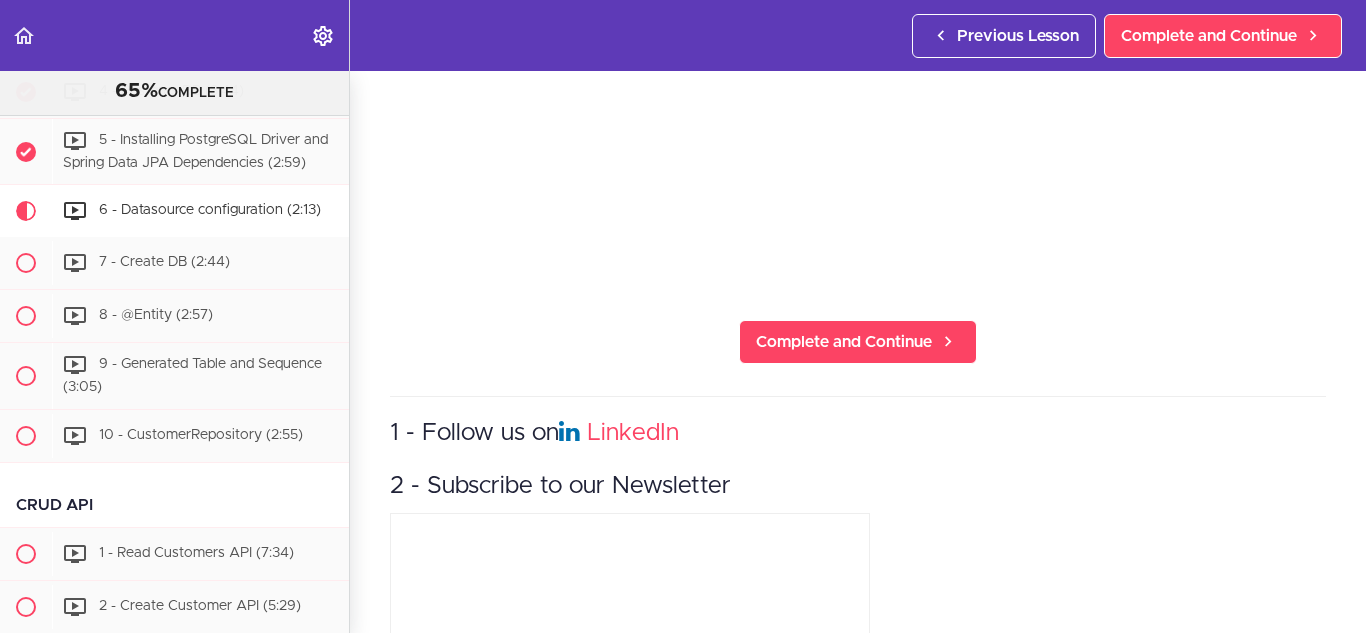 scroll, scrollTop: 0, scrollLeft: 0, axis: both 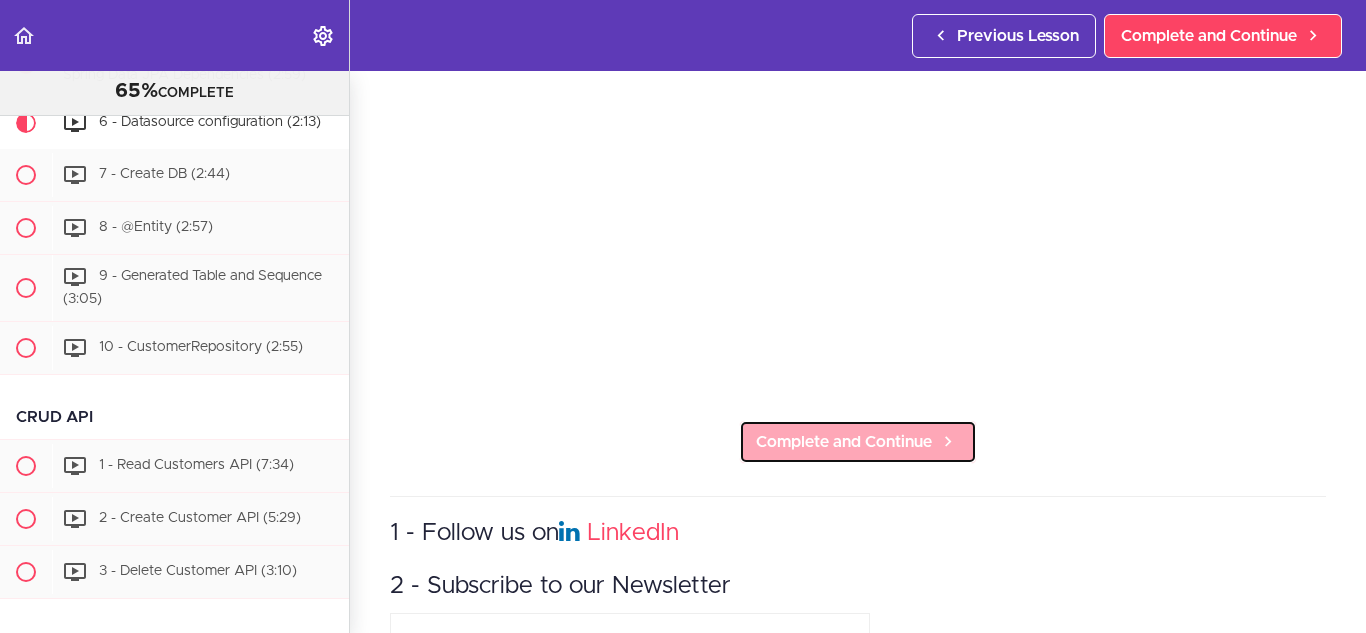 click on "Complete and Continue" at bounding box center [844, 442] 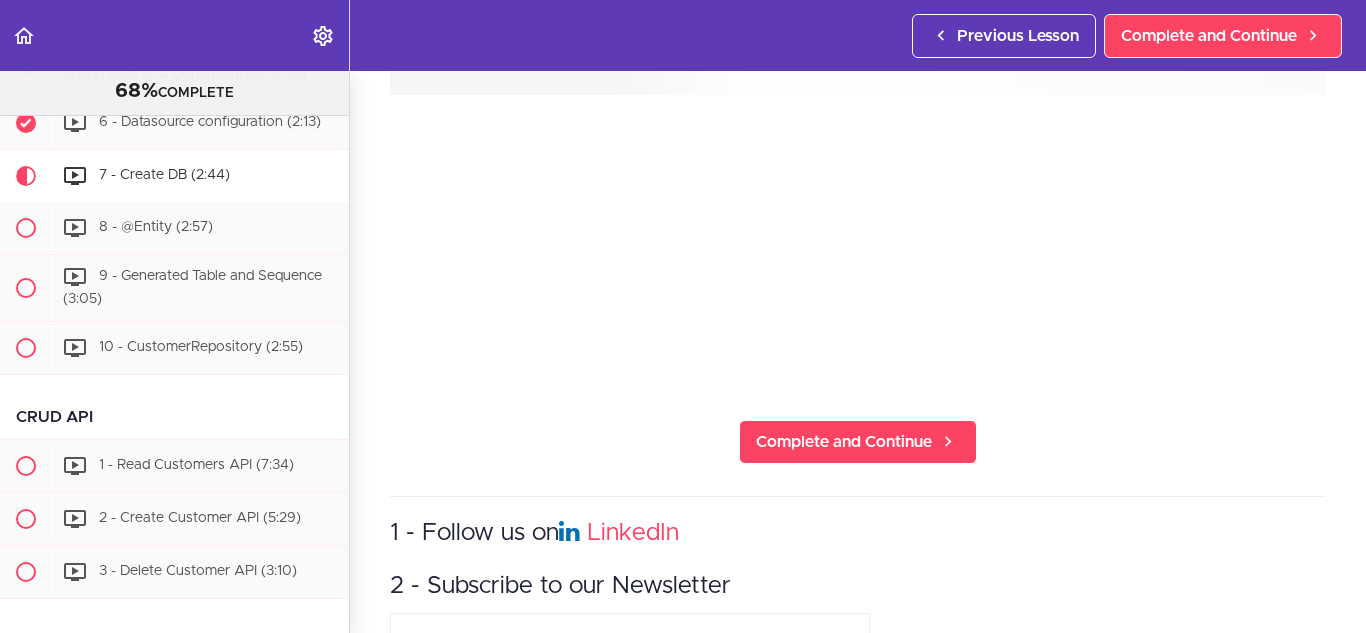 scroll, scrollTop: 0, scrollLeft: 0, axis: both 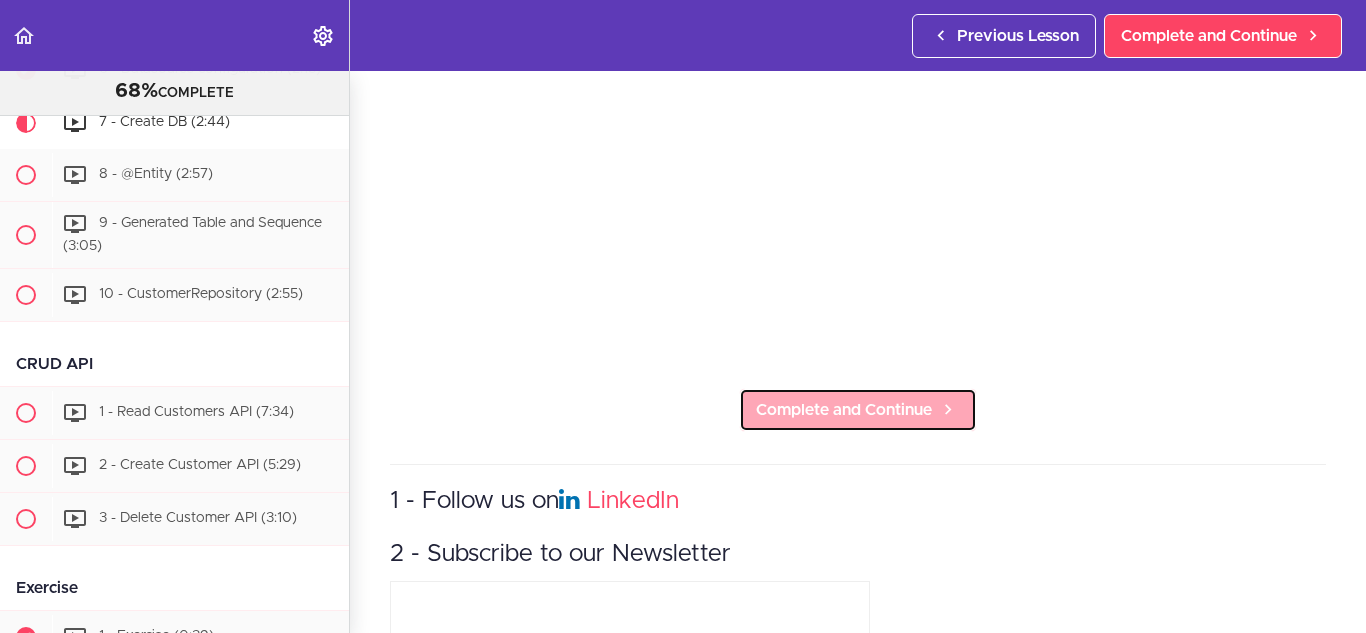 click on "Complete and Continue" at bounding box center [844, 410] 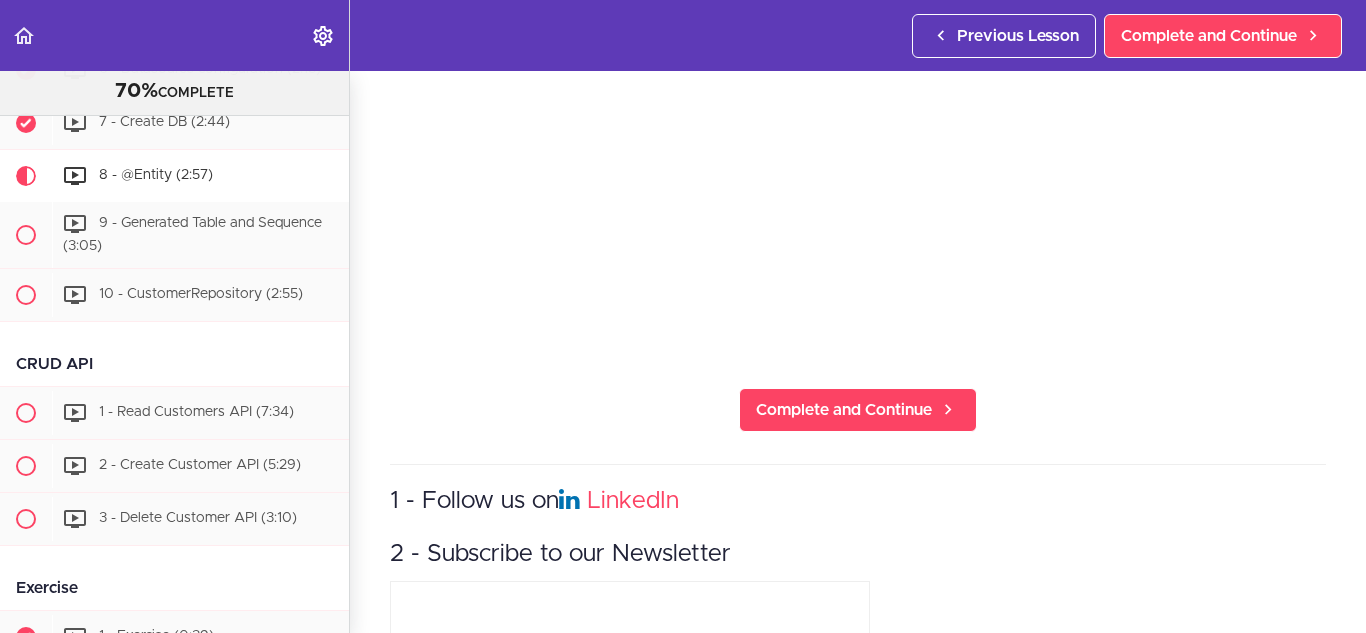 scroll, scrollTop: 0, scrollLeft: 0, axis: both 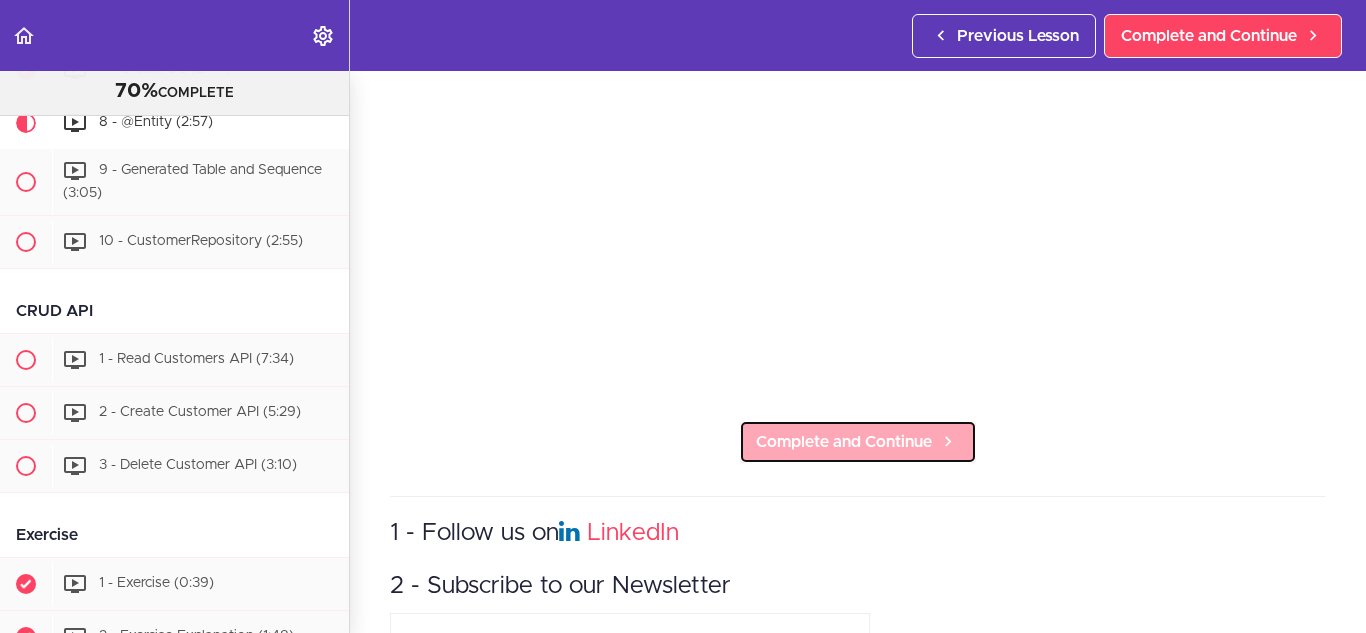 click on "Complete and Continue" at bounding box center (844, 442) 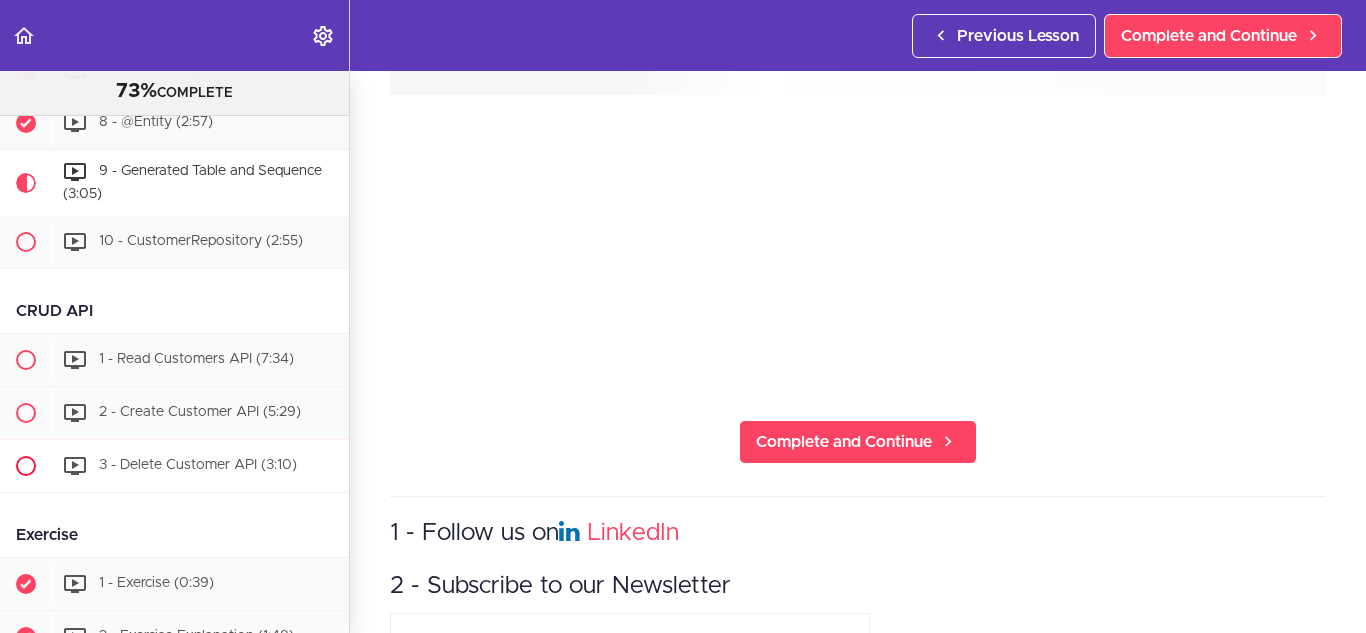 scroll, scrollTop: 0, scrollLeft: 0, axis: both 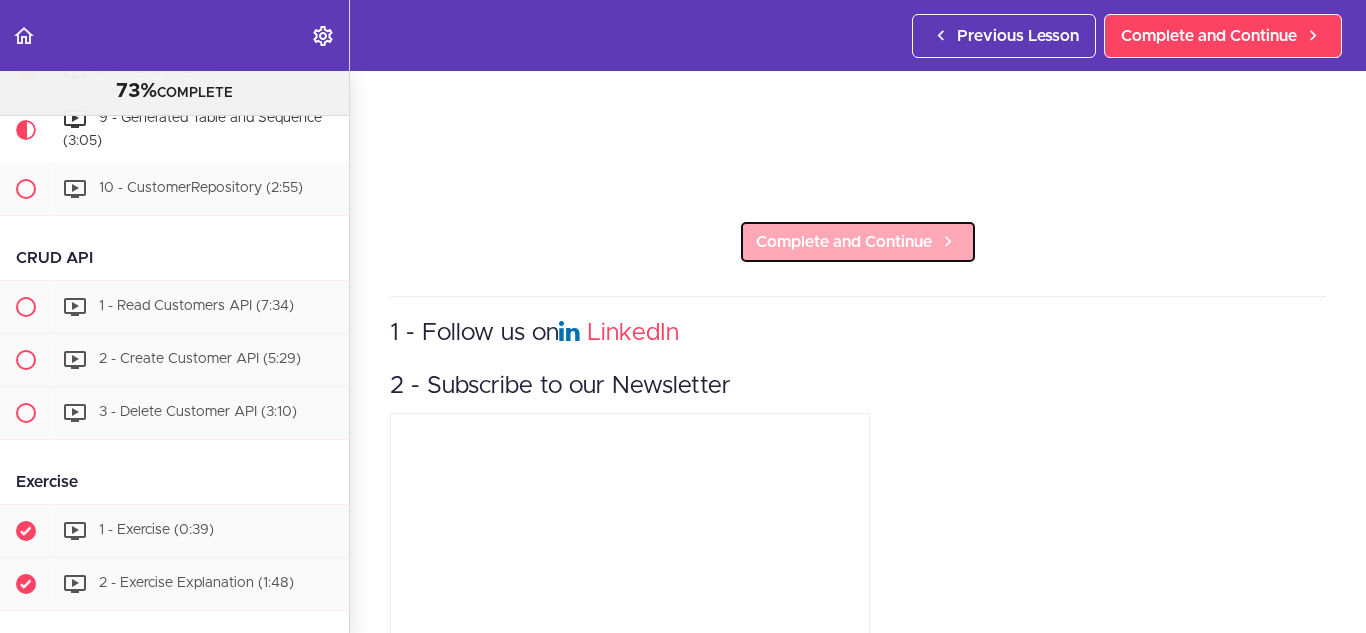 click on "Complete and Continue" at bounding box center (844, 242) 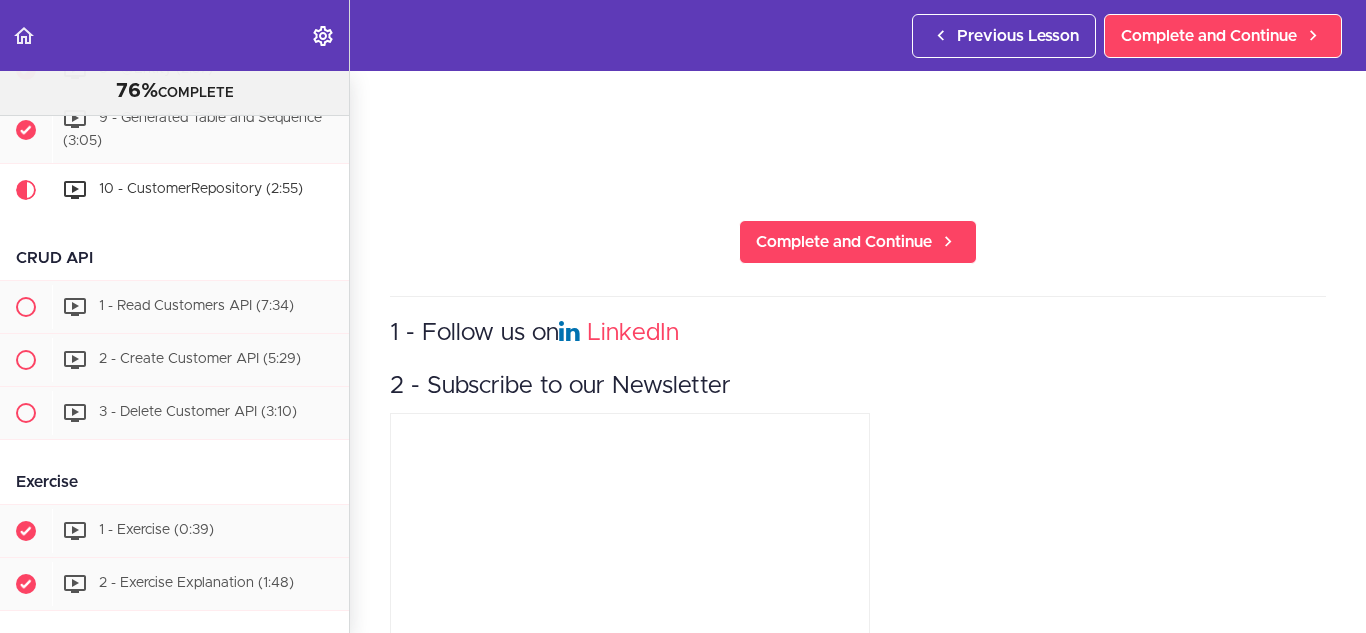 scroll, scrollTop: 0, scrollLeft: 0, axis: both 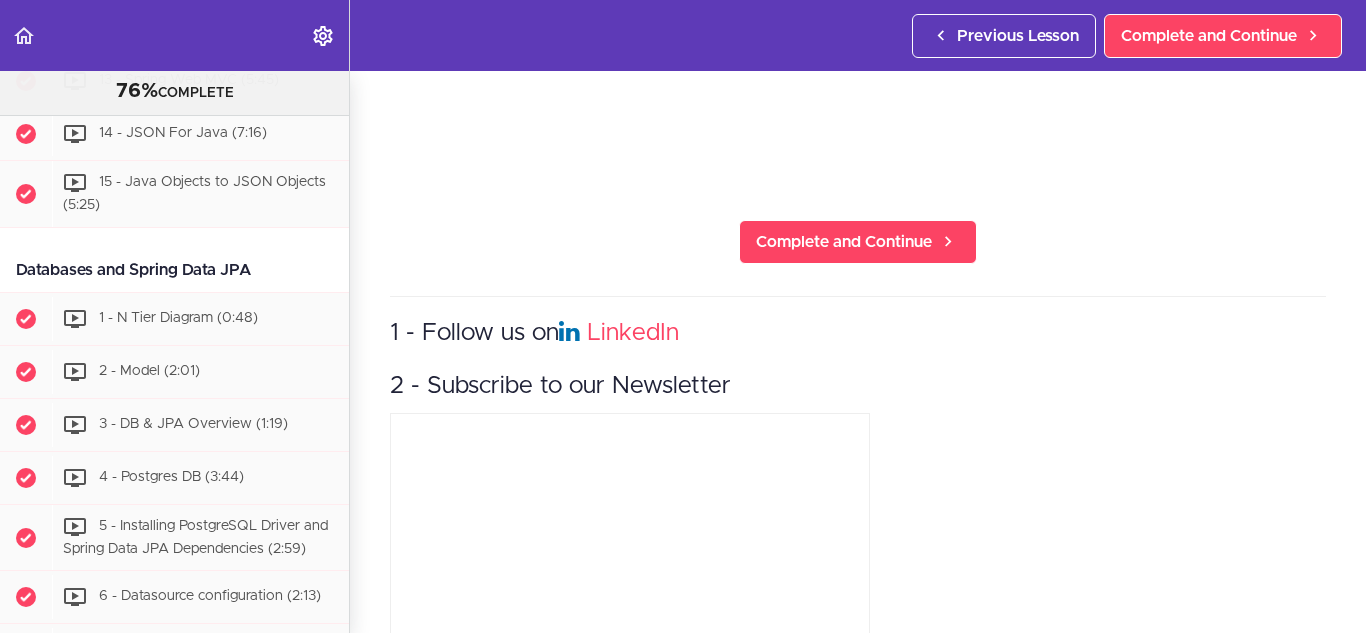 drag, startPoint x: 17, startPoint y: 298, endPoint x: 251, endPoint y: 294, distance: 234.03418 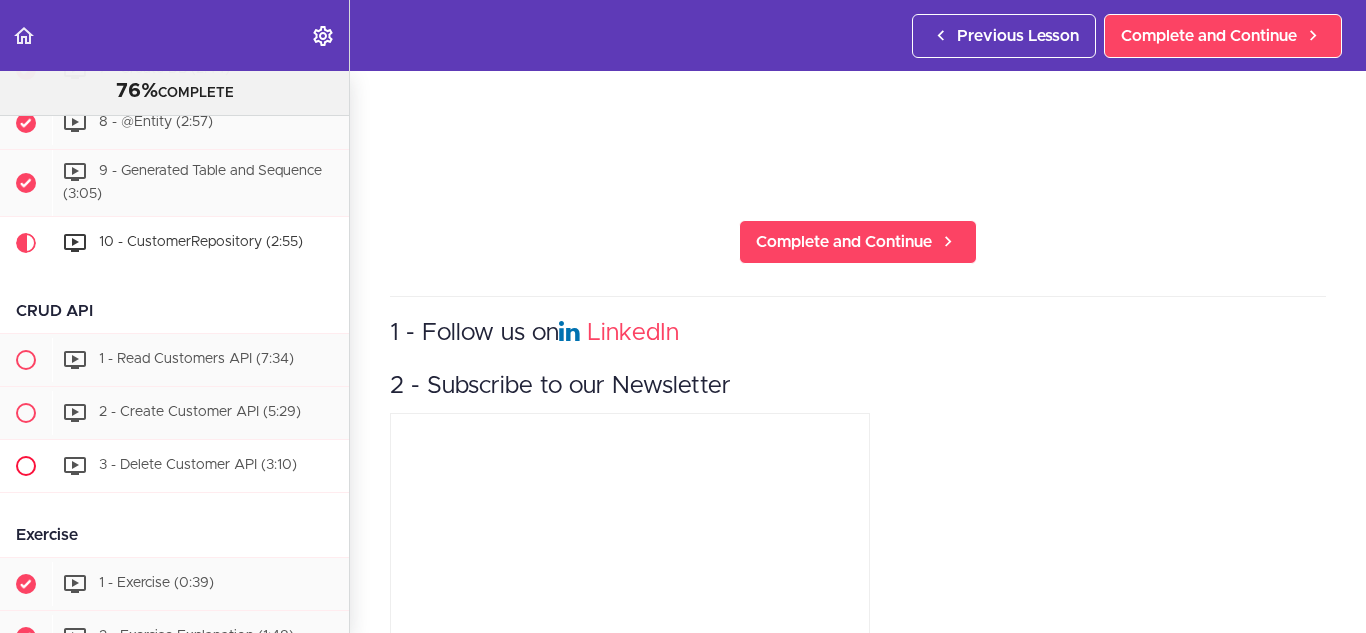 scroll, scrollTop: 1799, scrollLeft: 0, axis: vertical 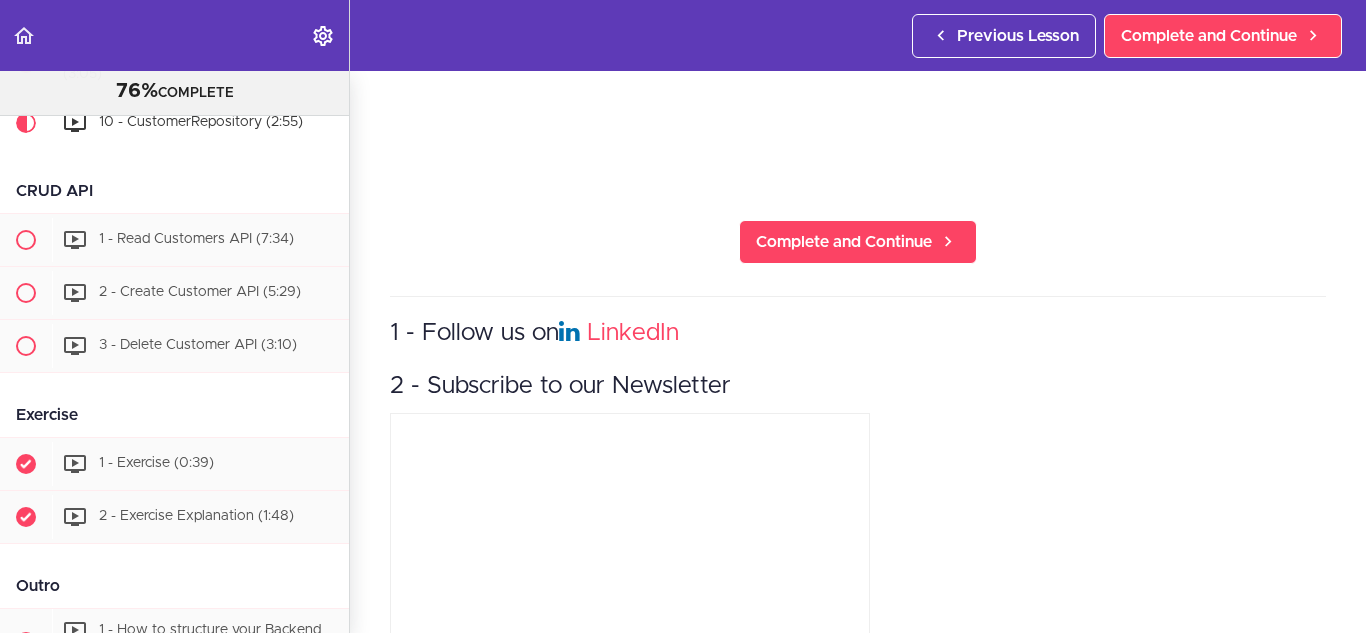 drag, startPoint x: 14, startPoint y: 232, endPoint x: 95, endPoint y: 239, distance: 81.3019 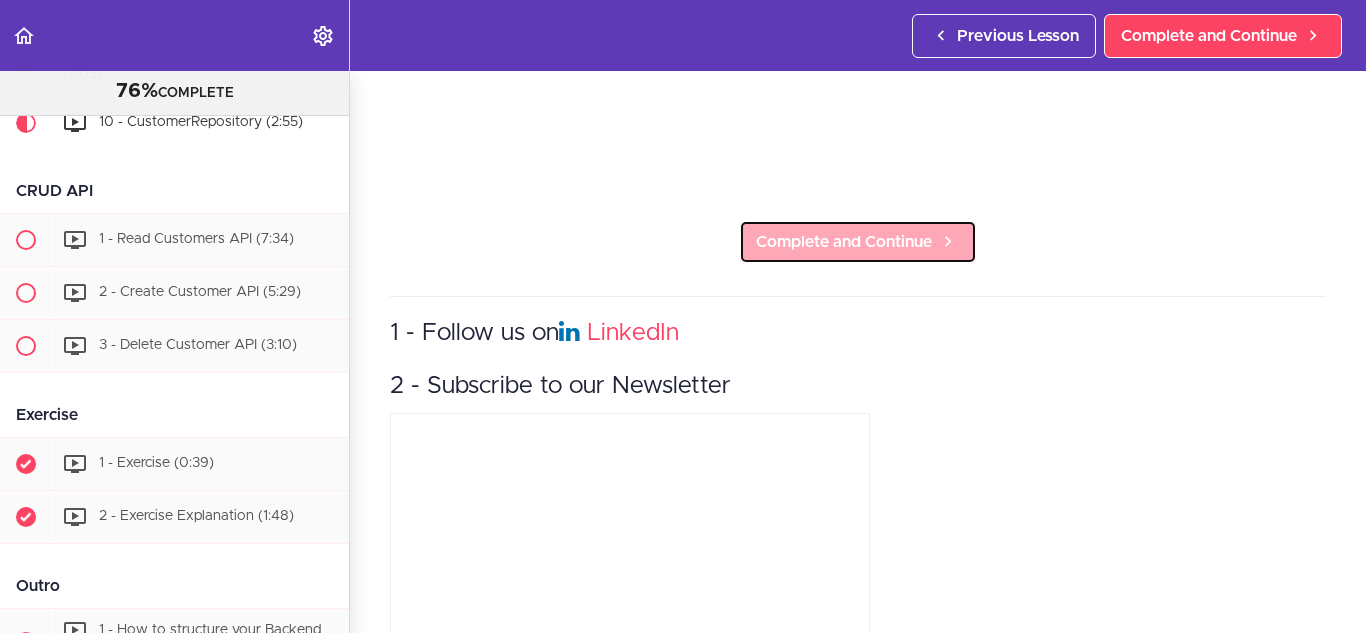 click on "Complete and Continue" at bounding box center (844, 242) 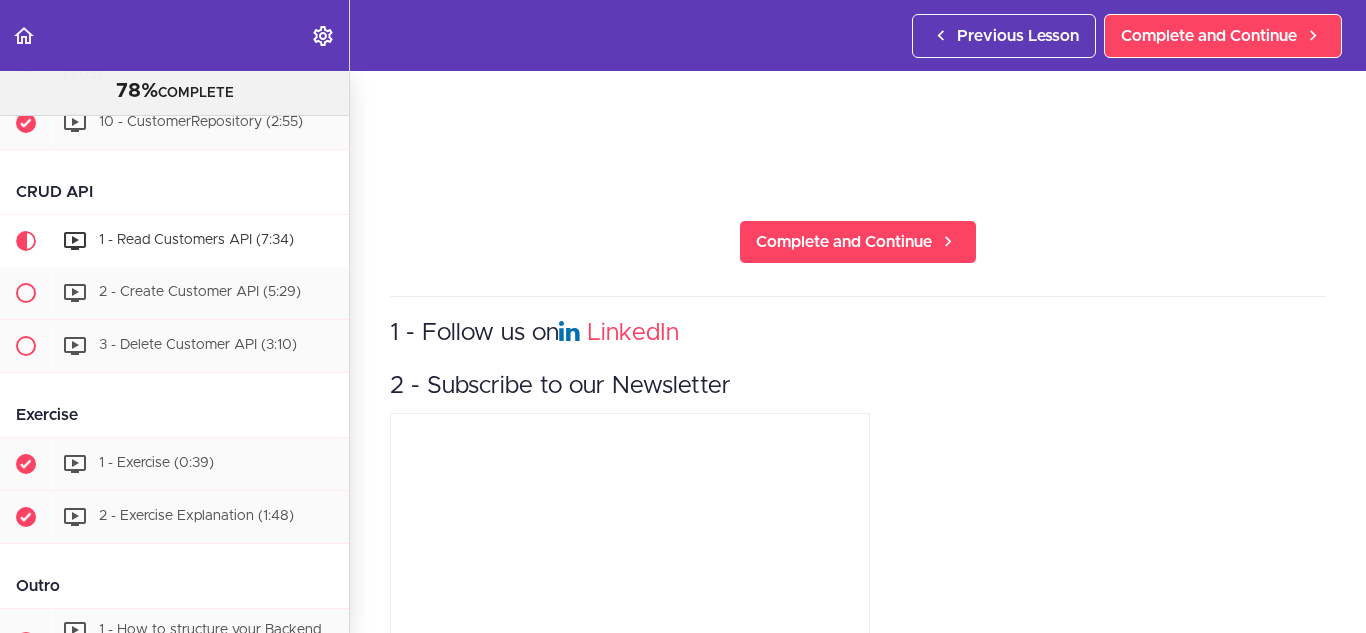 scroll, scrollTop: 0, scrollLeft: 0, axis: both 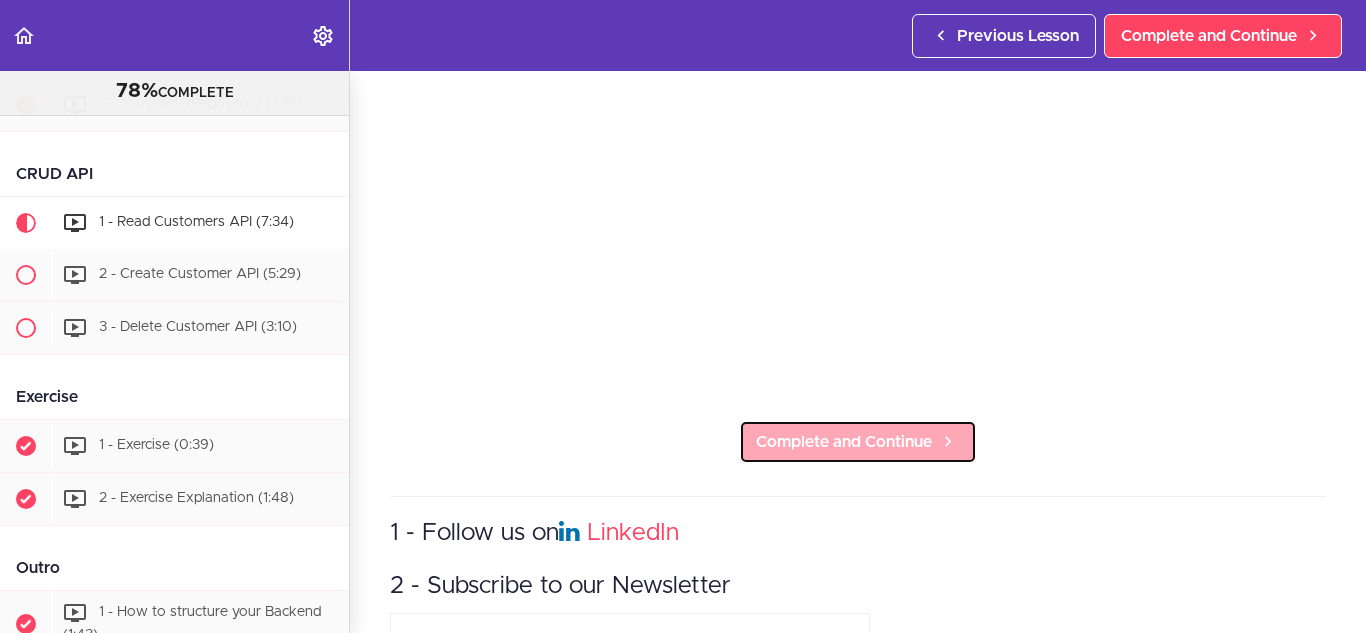 click on "Complete and Continue" at bounding box center (844, 442) 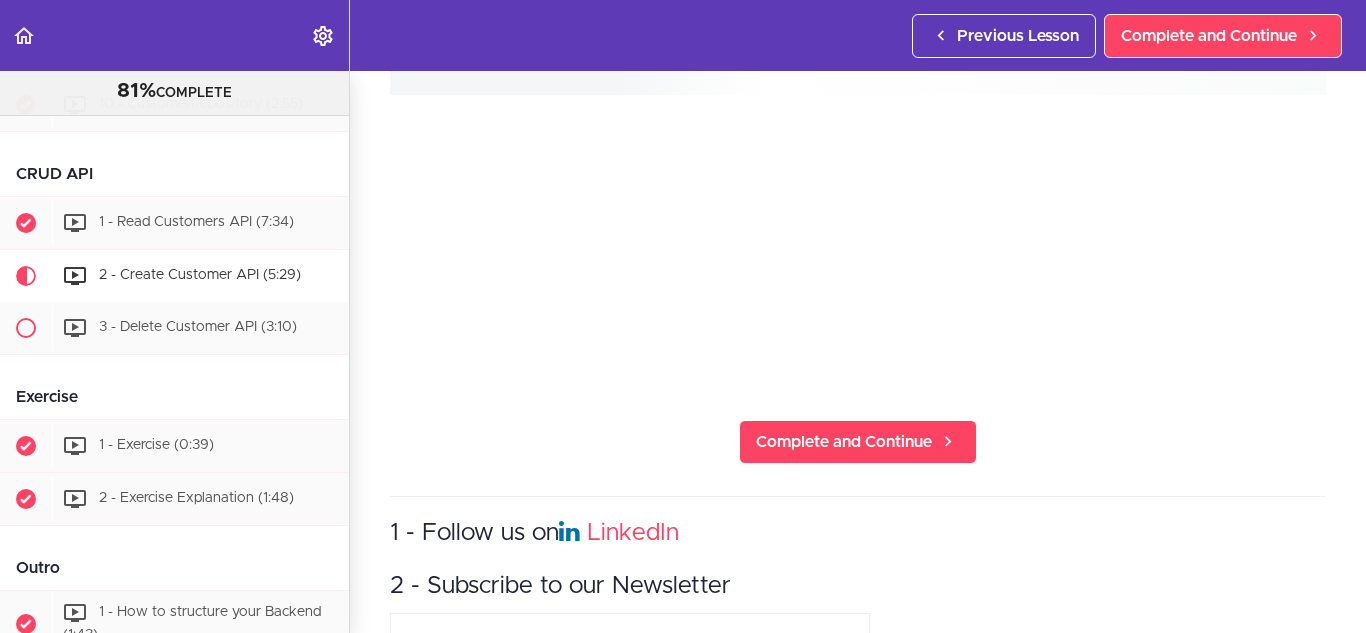 scroll, scrollTop: 0, scrollLeft: 0, axis: both 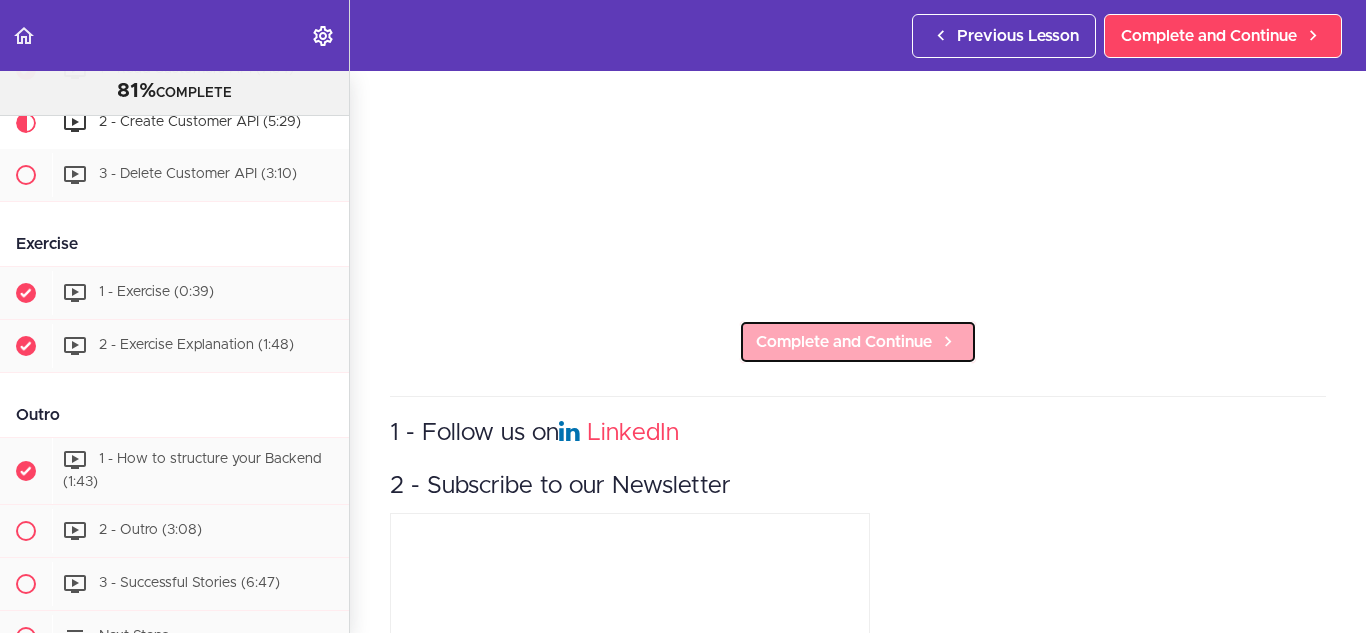 click on "Complete and Continue" at bounding box center [844, 342] 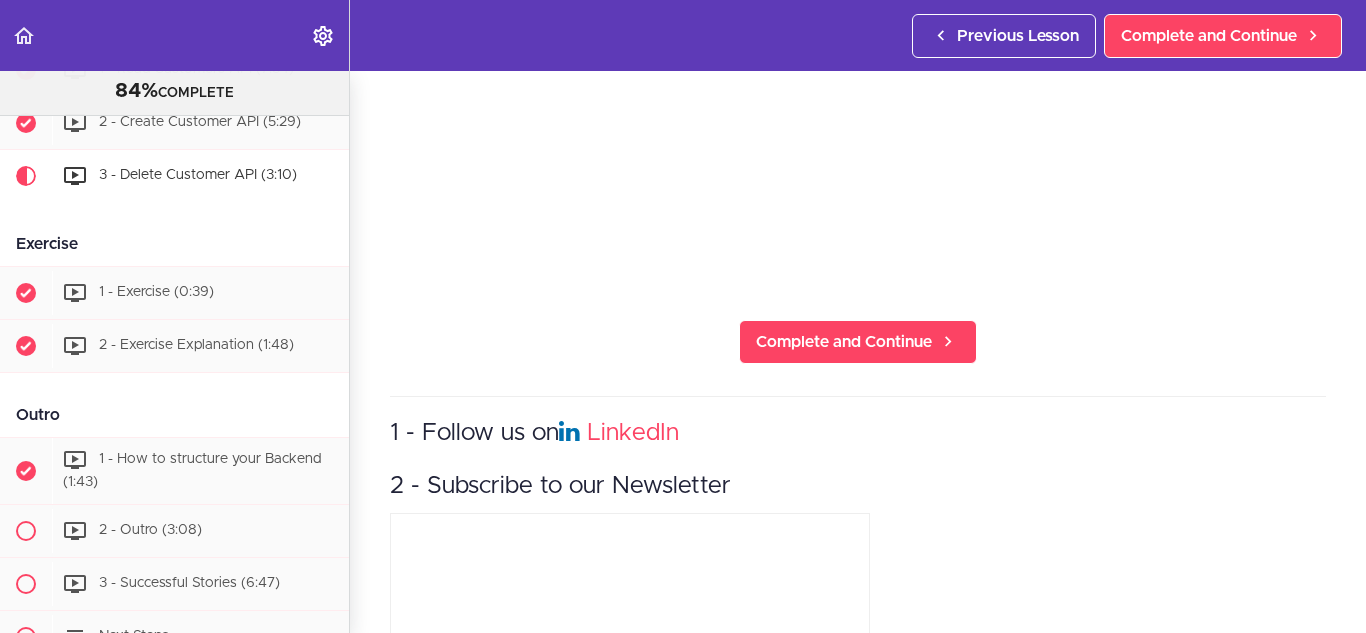 scroll, scrollTop: 0, scrollLeft: 0, axis: both 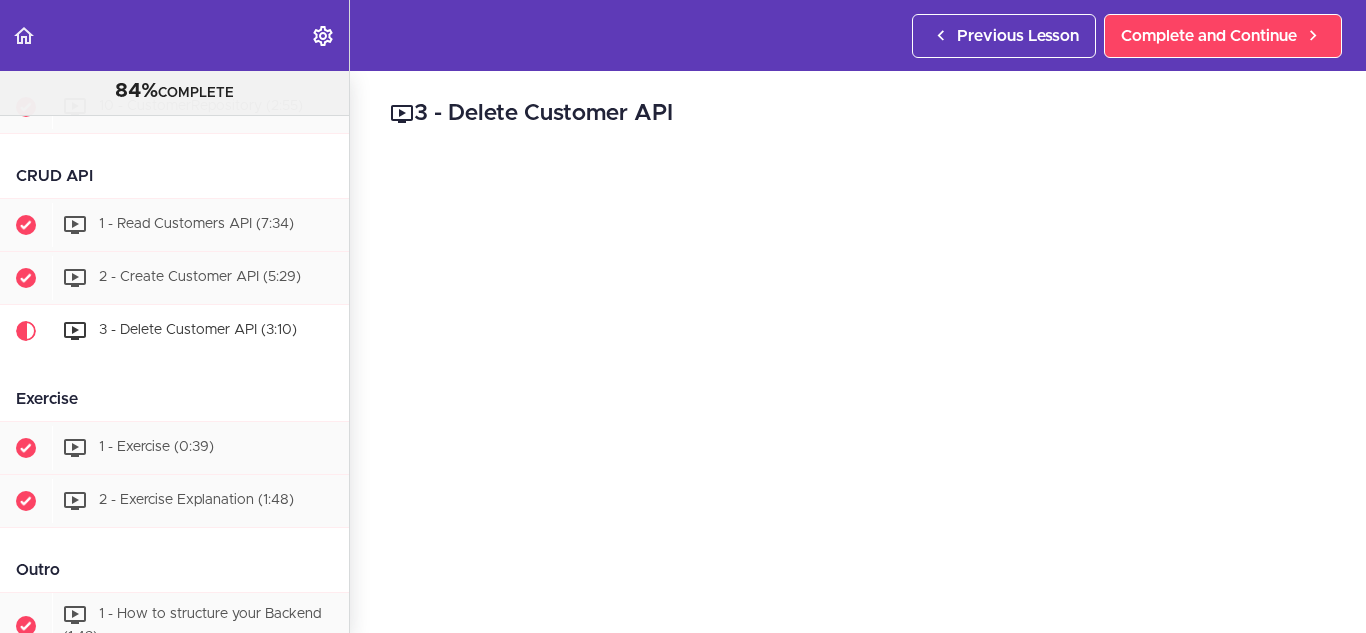 click on "CRUD API" at bounding box center [174, 176] 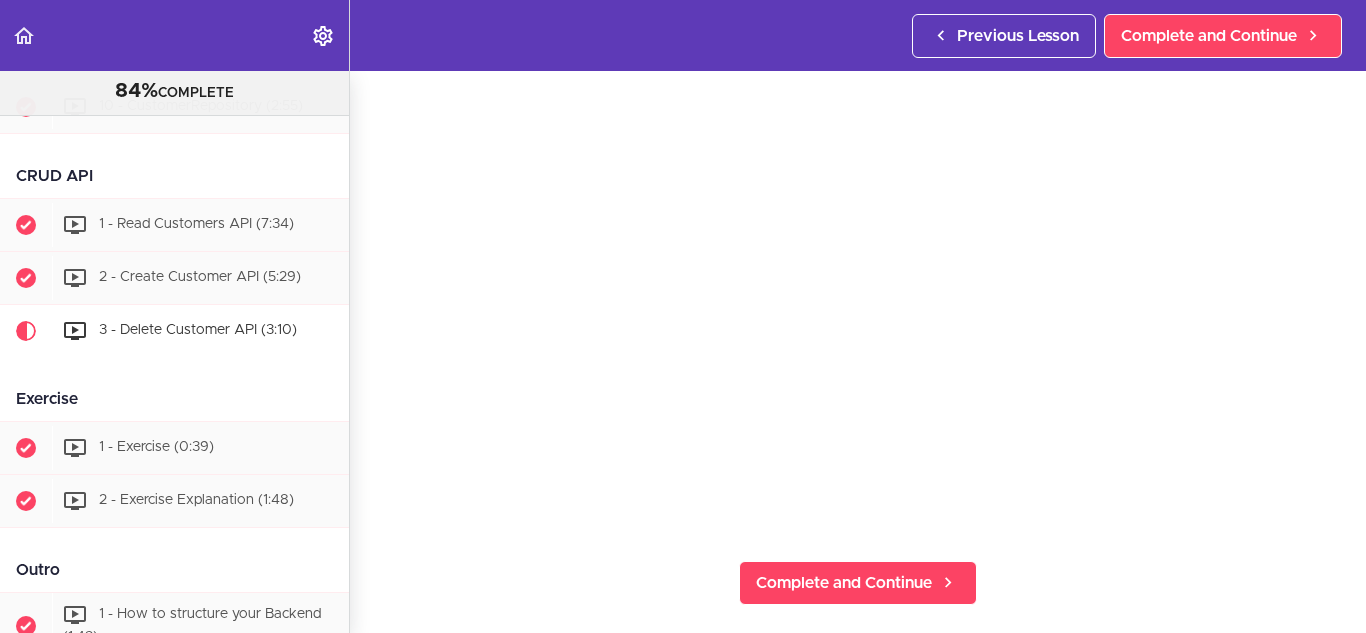 scroll, scrollTop: 200, scrollLeft: 0, axis: vertical 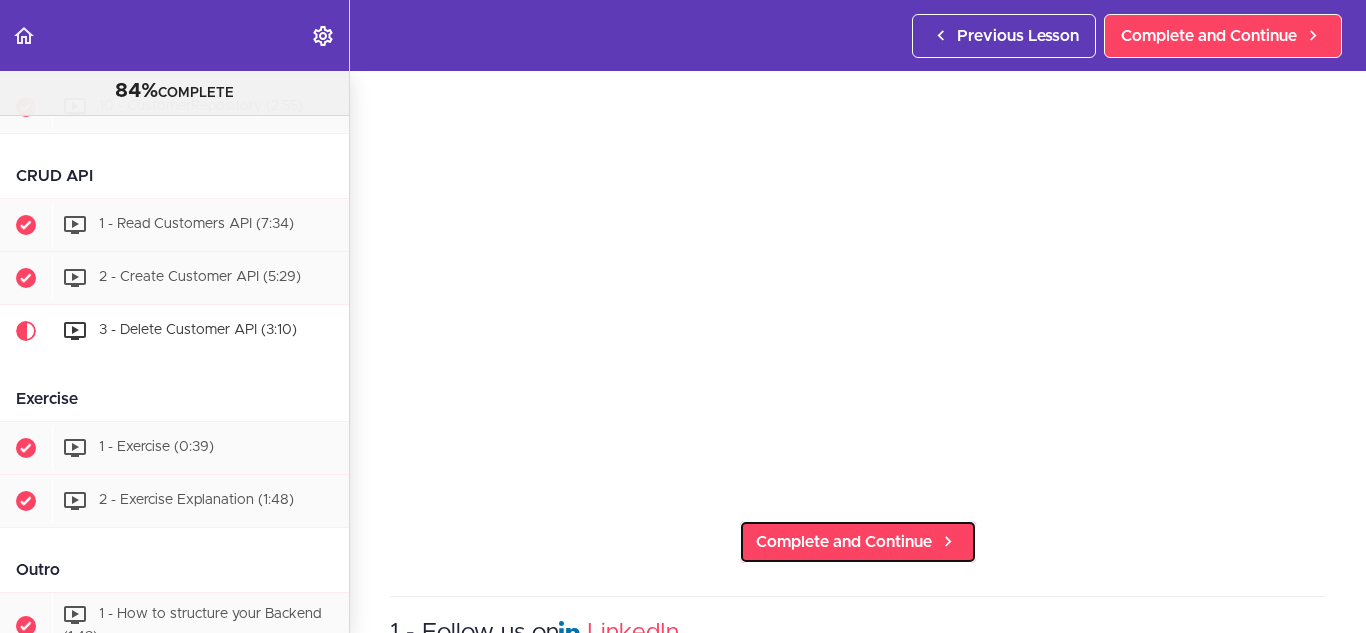 drag, startPoint x: 840, startPoint y: 546, endPoint x: 959, endPoint y: 484, distance: 134.18271 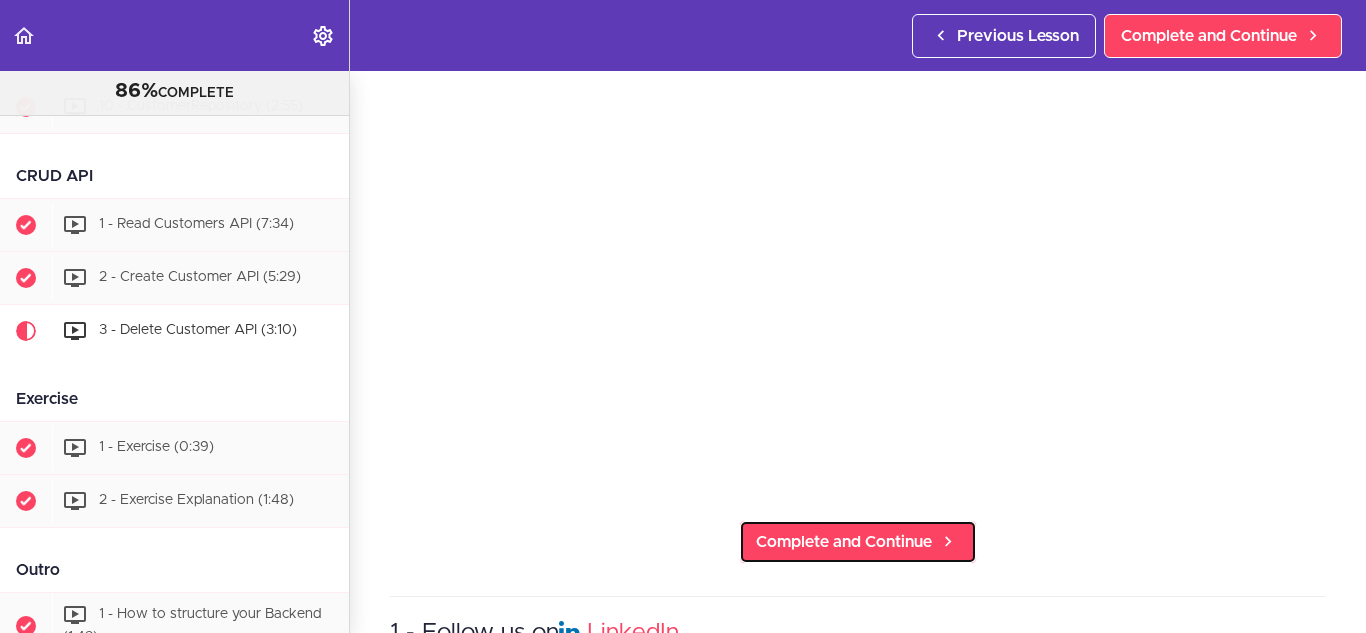 scroll, scrollTop: 38, scrollLeft: 0, axis: vertical 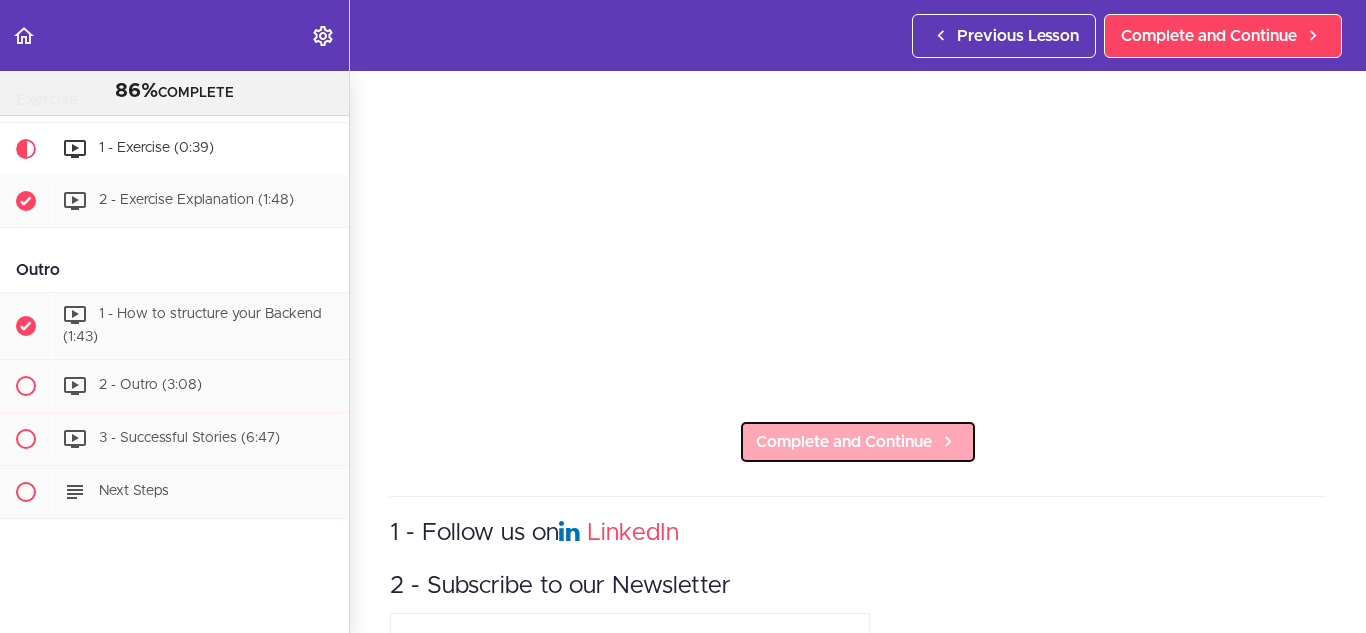 click on "Complete and Continue" at bounding box center [844, 442] 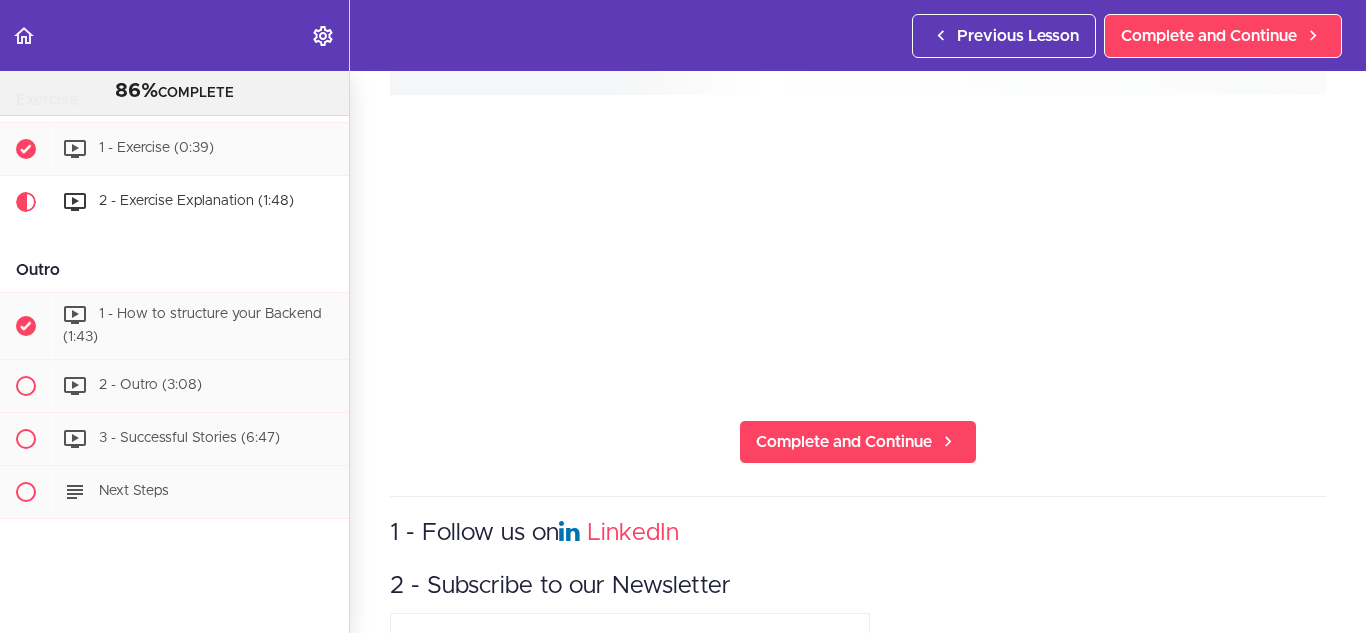 scroll, scrollTop: 0, scrollLeft: 0, axis: both 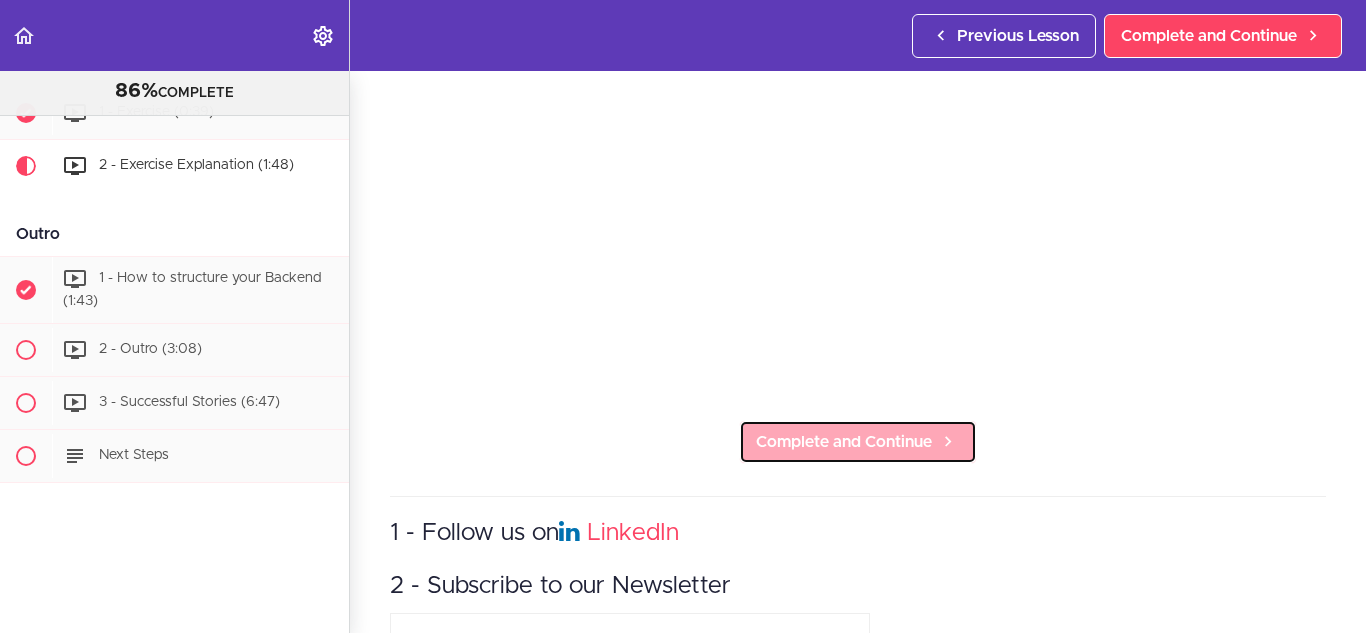 click on "Complete and Continue" at bounding box center (844, 442) 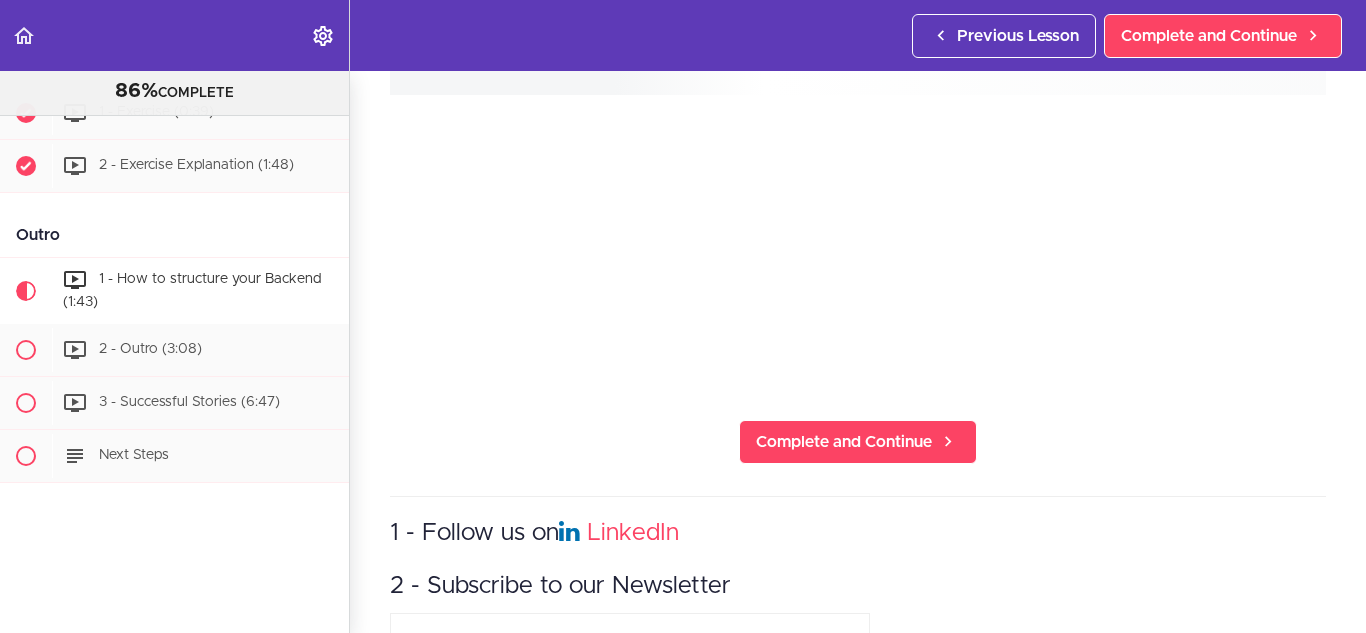 scroll, scrollTop: 0, scrollLeft: 0, axis: both 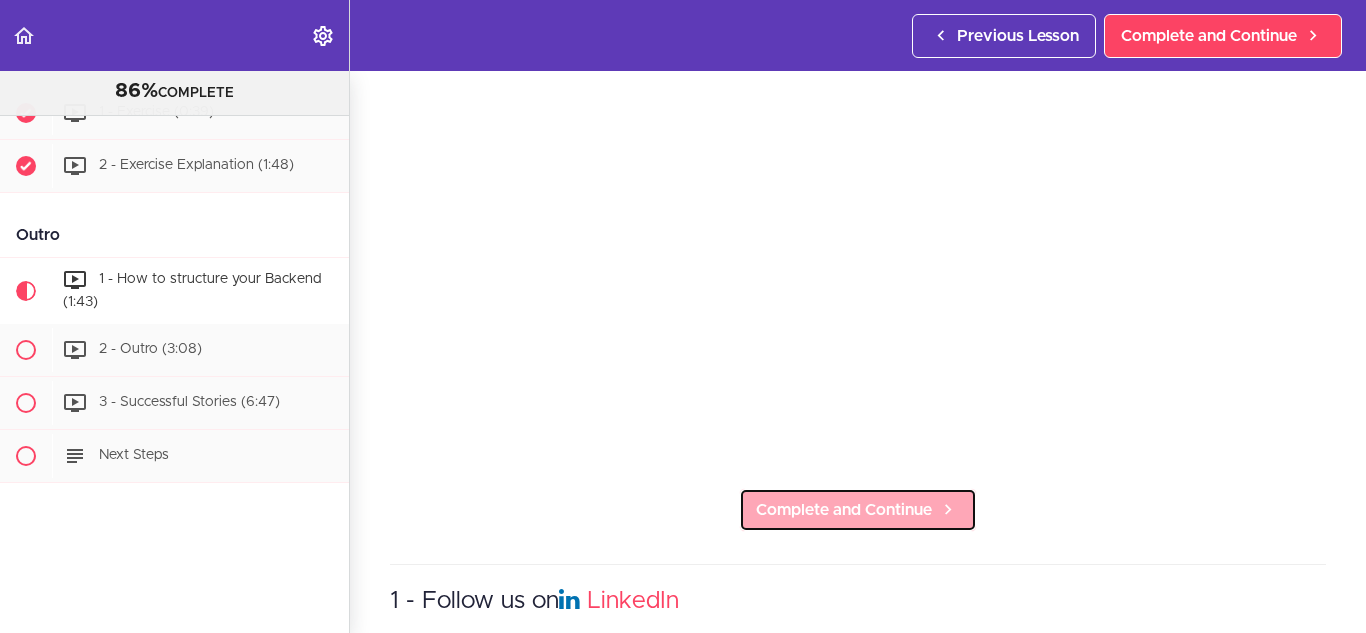 click on "Complete and Continue" at bounding box center (844, 510) 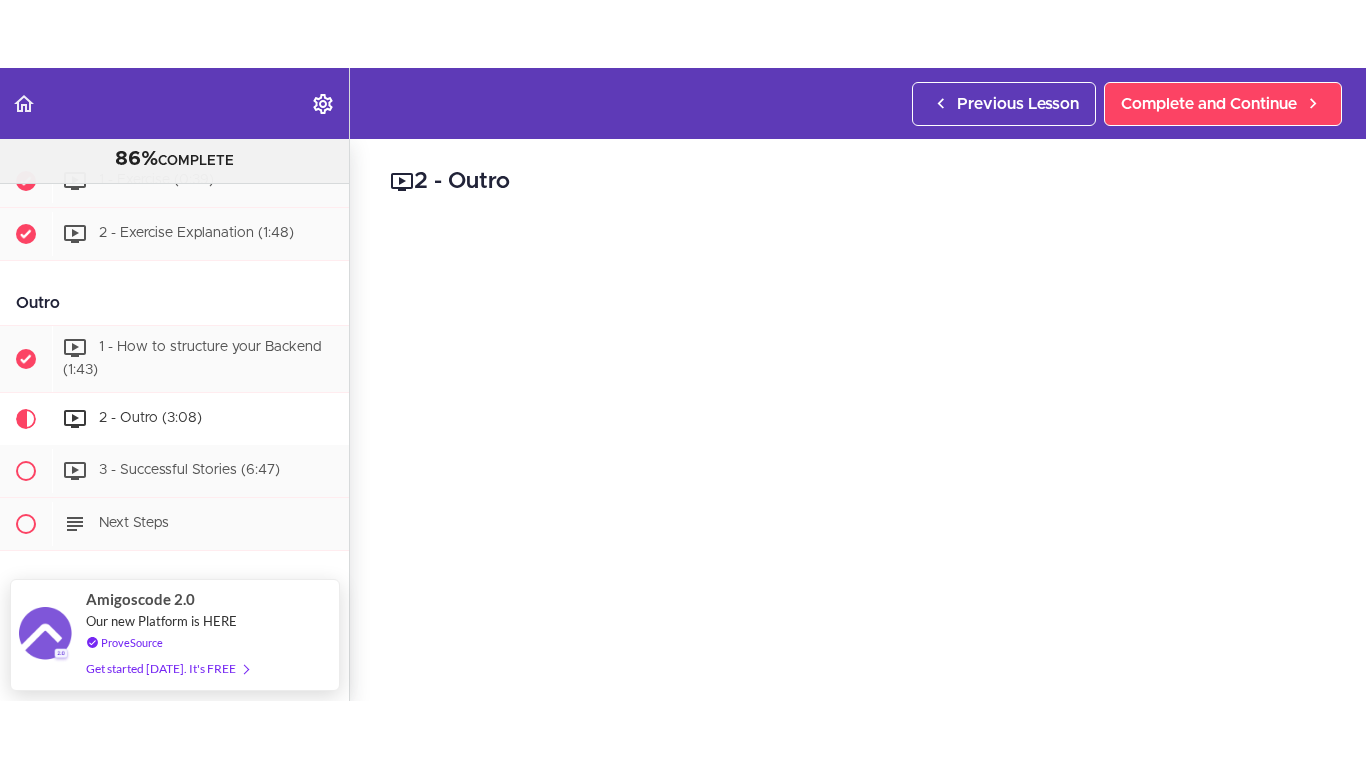 scroll, scrollTop: 200, scrollLeft: 0, axis: vertical 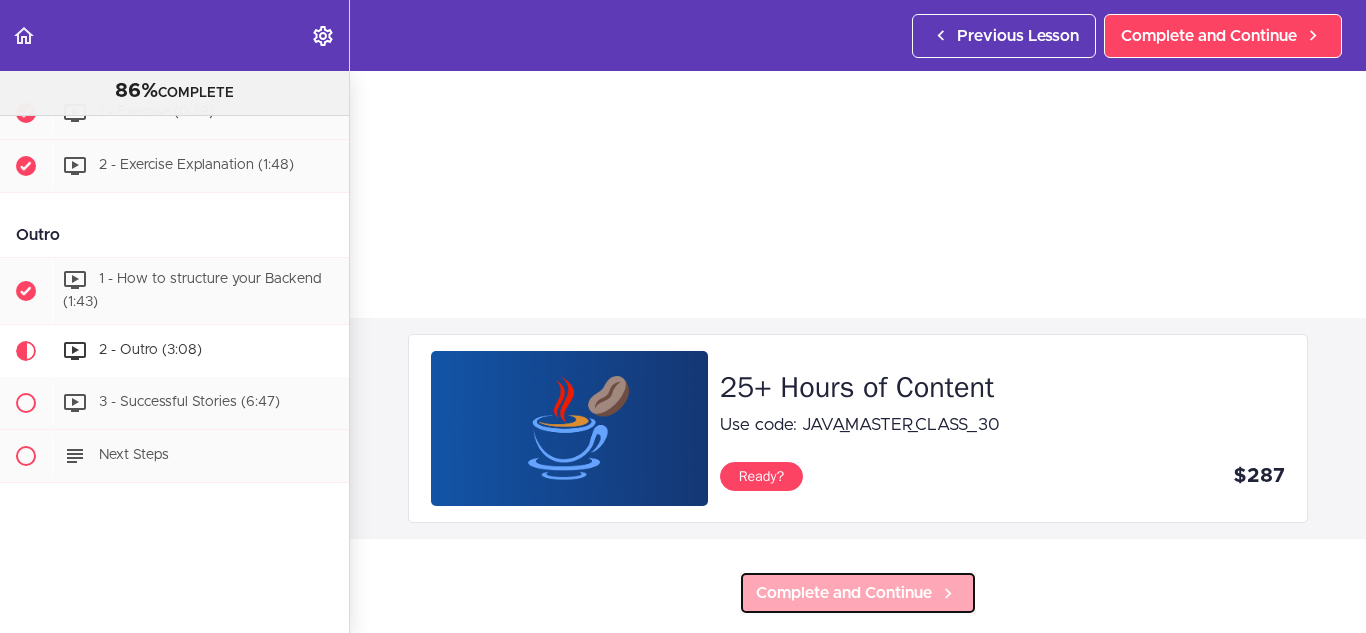 click on "Complete and Continue" at bounding box center (844, 593) 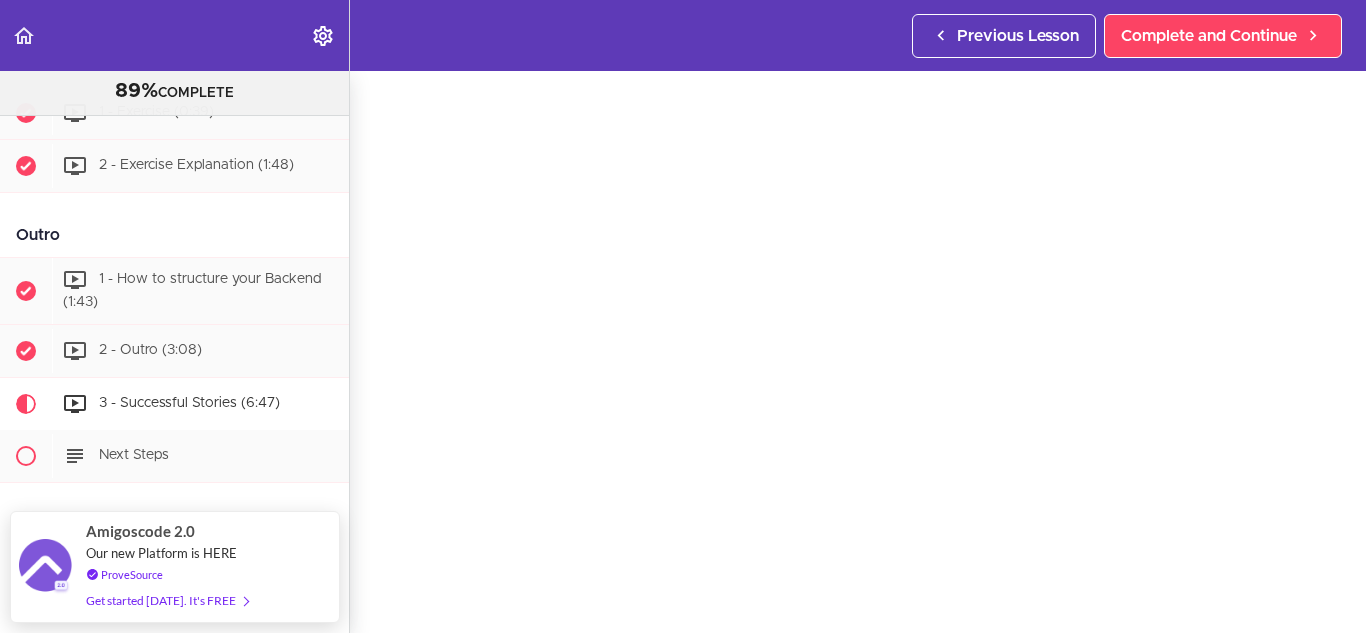 scroll, scrollTop: 100, scrollLeft: 0, axis: vertical 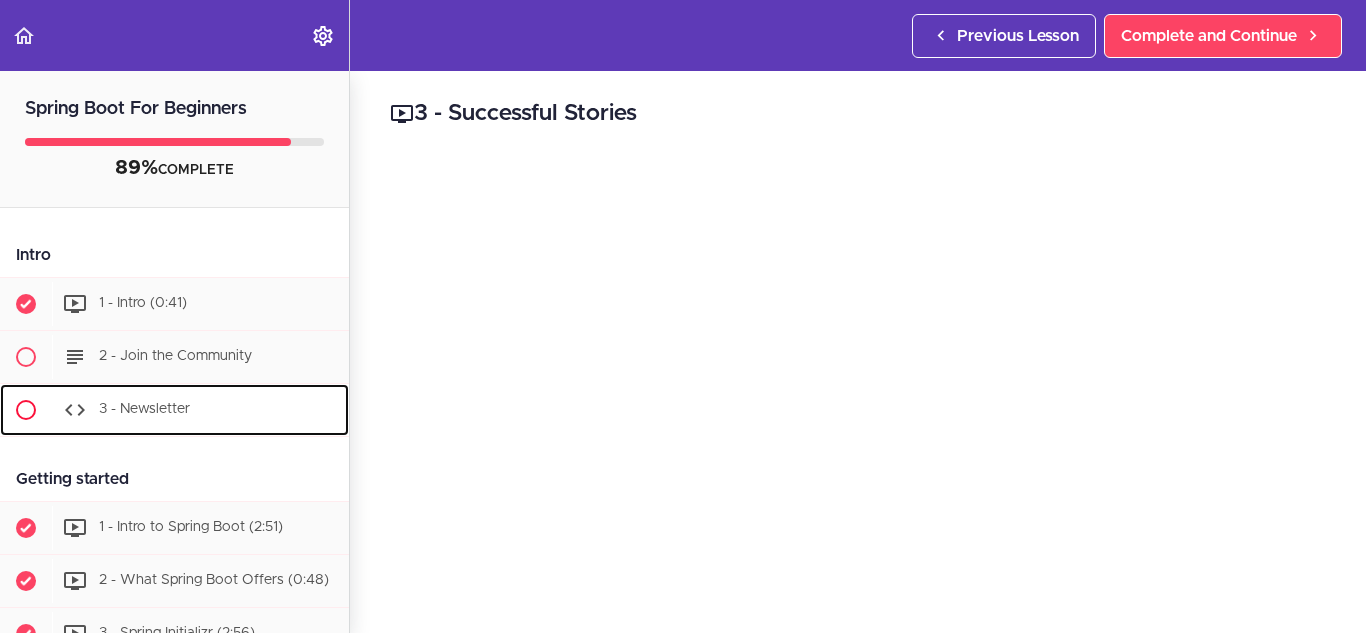 click on "3 - Newsletter" at bounding box center (200, 410) 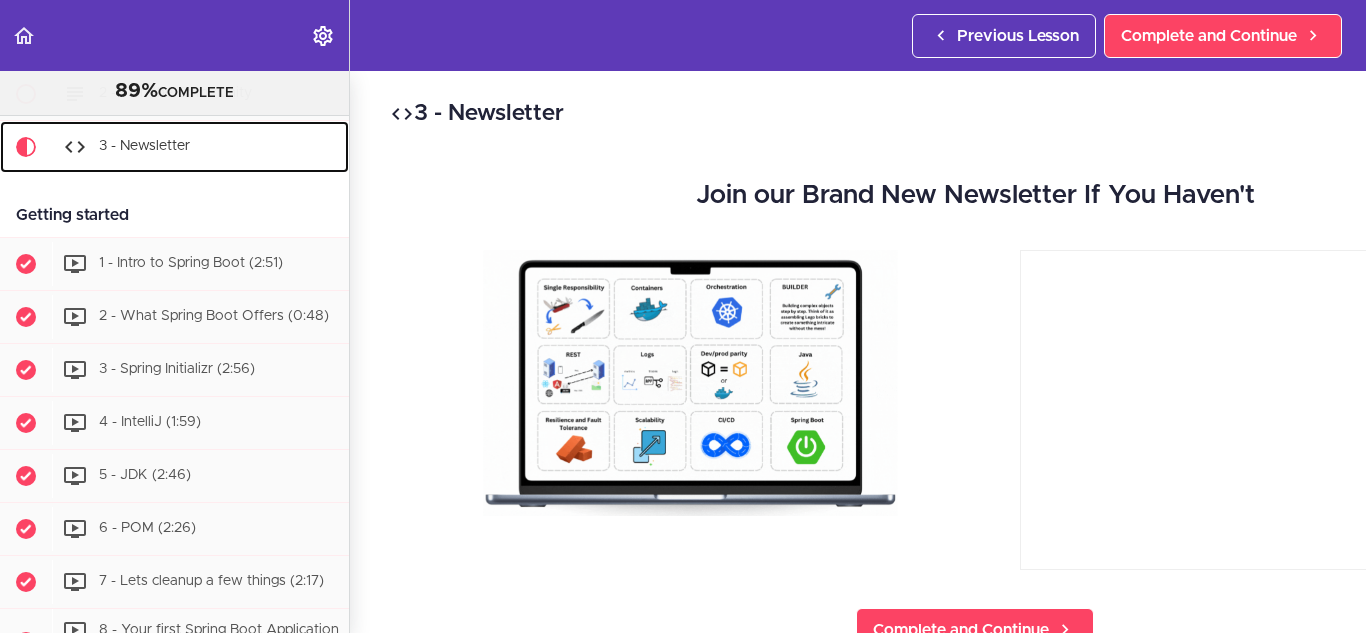 scroll, scrollTop: 213, scrollLeft: 0, axis: vertical 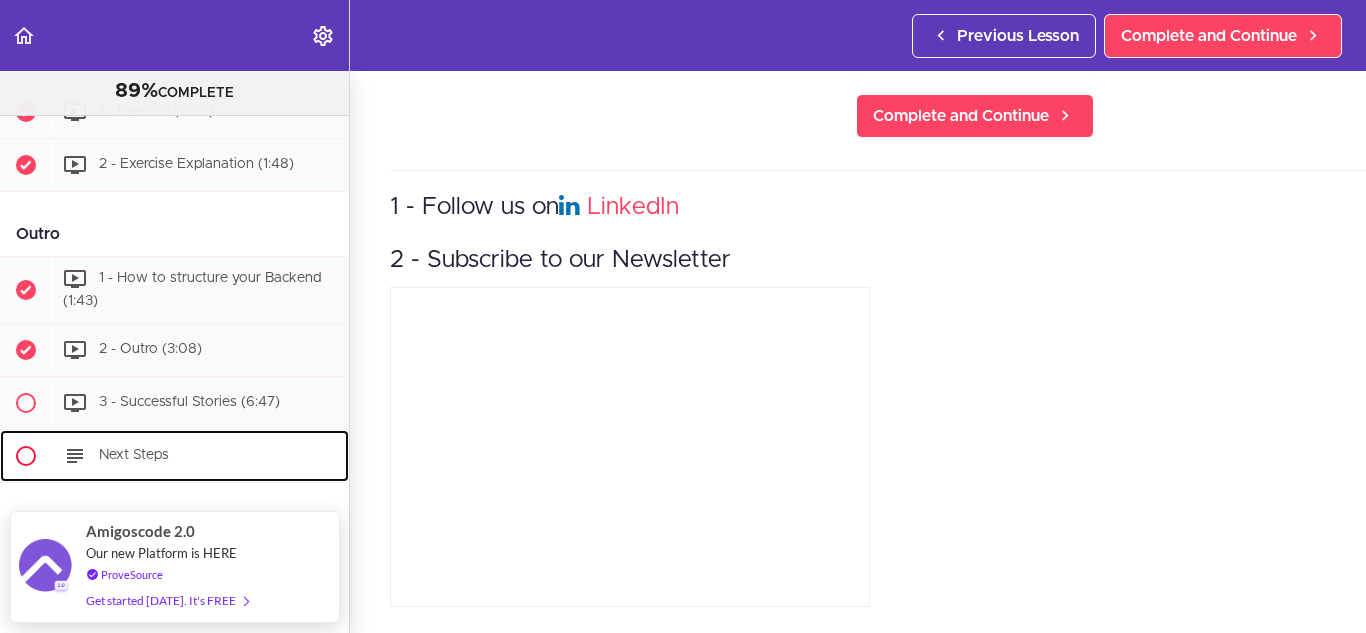 click on "Next Steps" at bounding box center (134, 455) 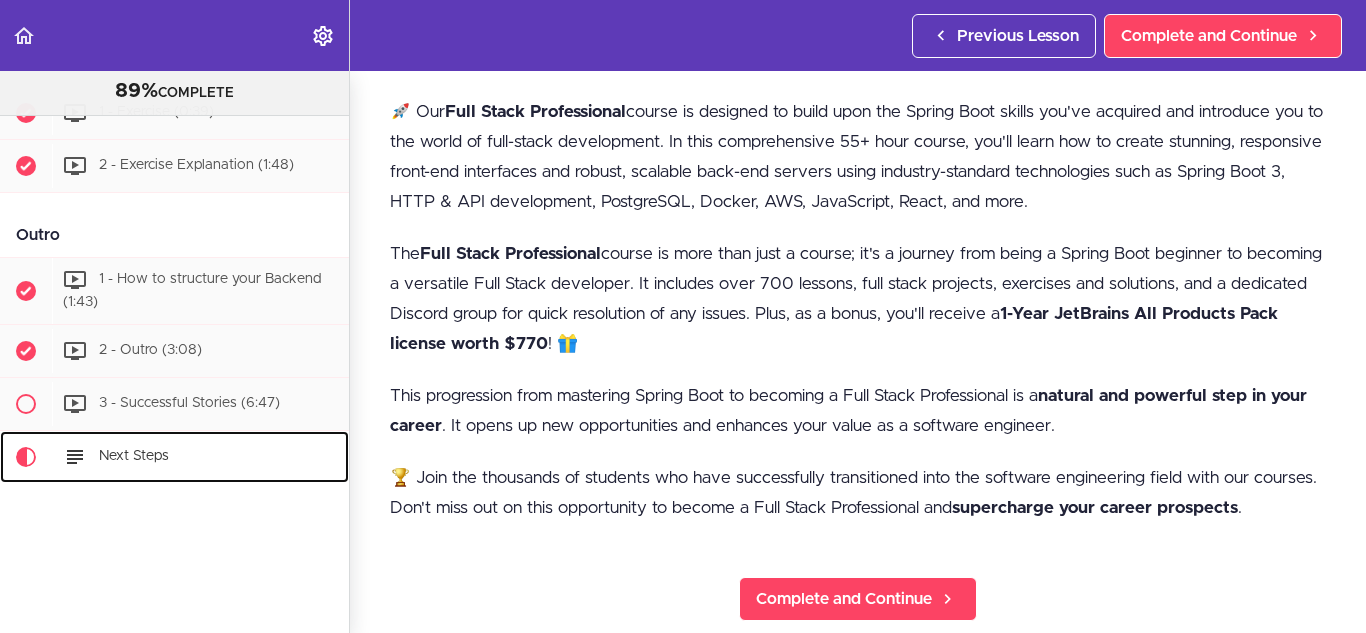 scroll, scrollTop: 600, scrollLeft: 0, axis: vertical 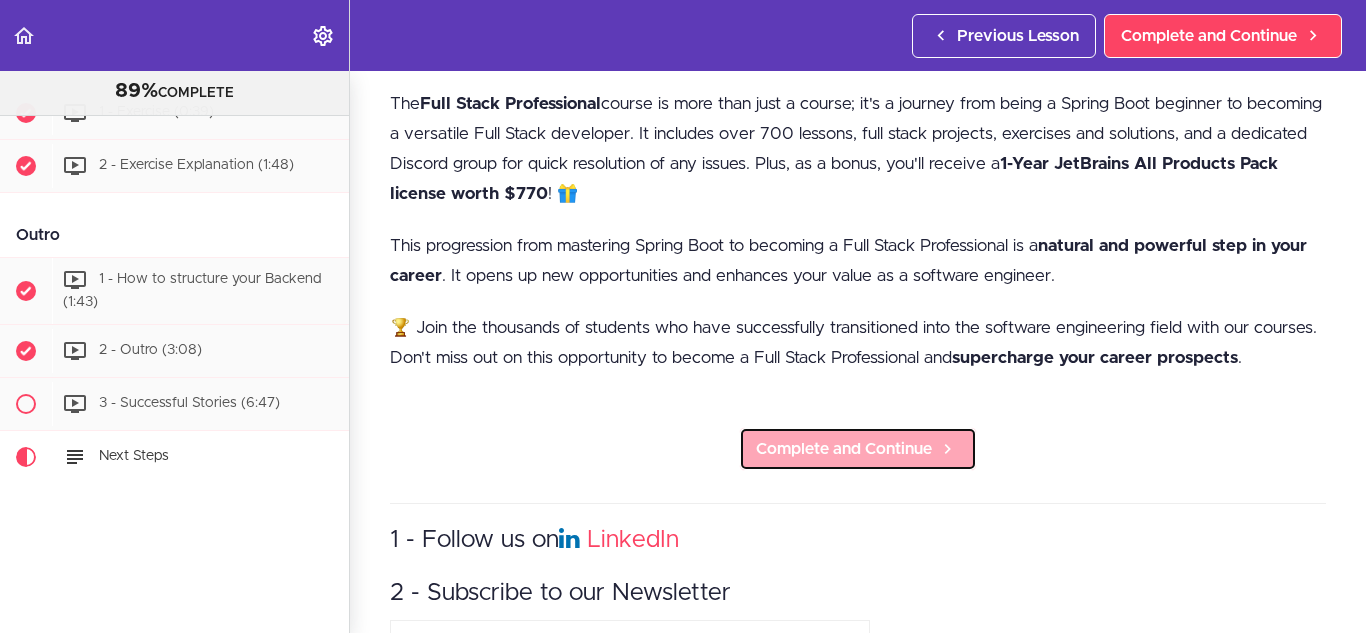 click on "Complete and Continue" at bounding box center (844, 449) 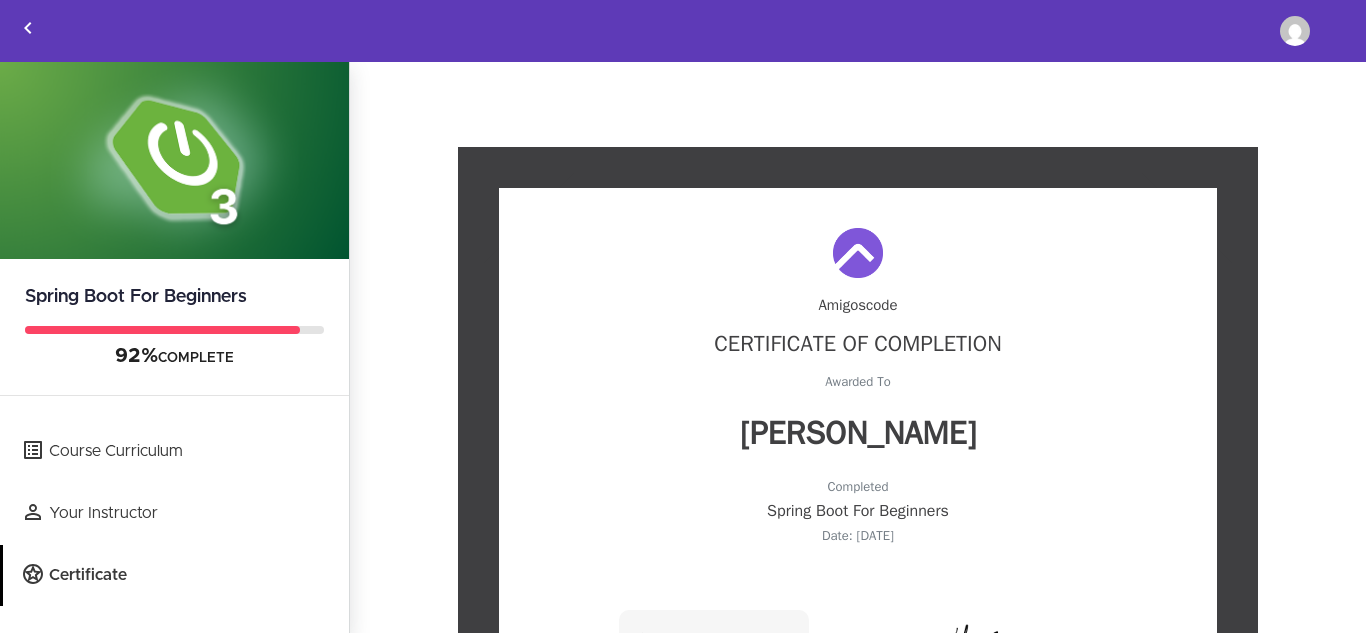 scroll, scrollTop: 0, scrollLeft: 0, axis: both 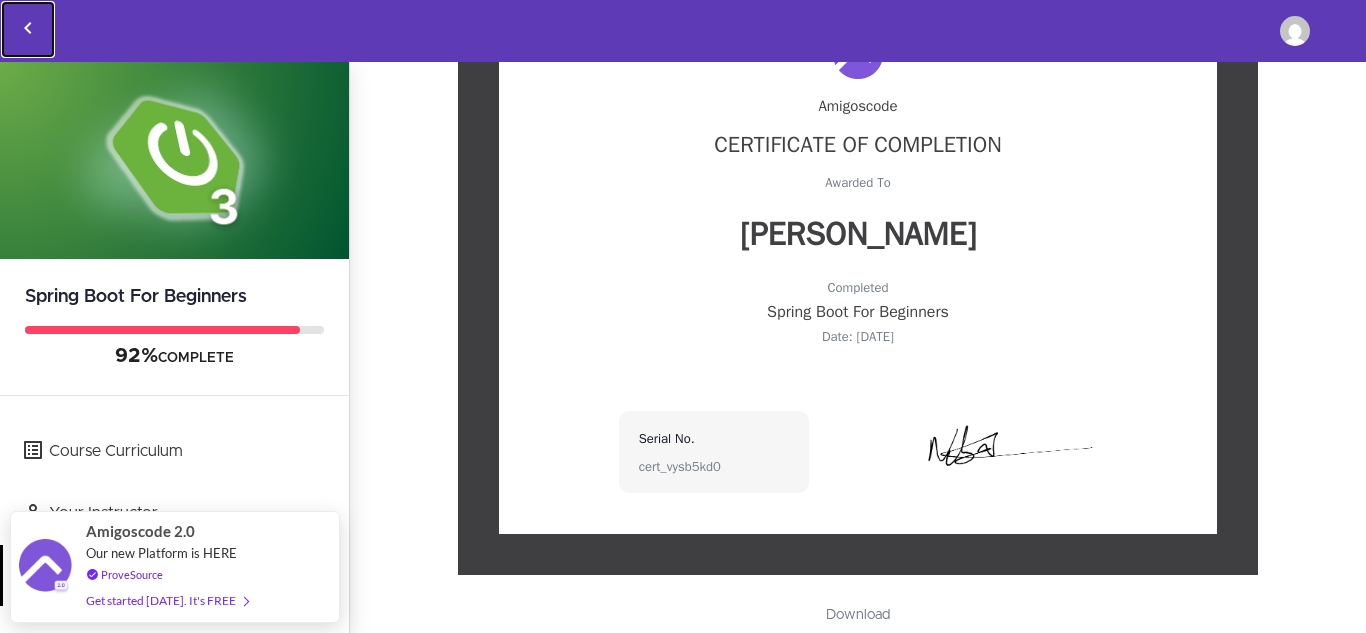 click 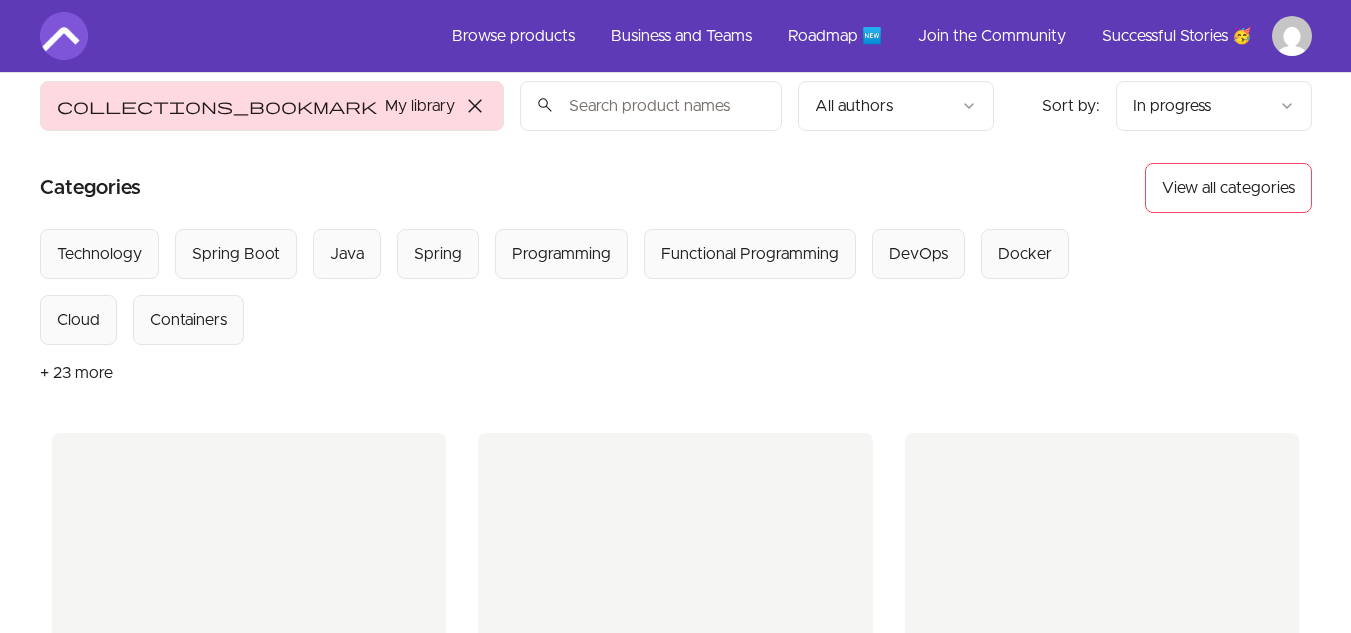 scroll, scrollTop: 0, scrollLeft: 0, axis: both 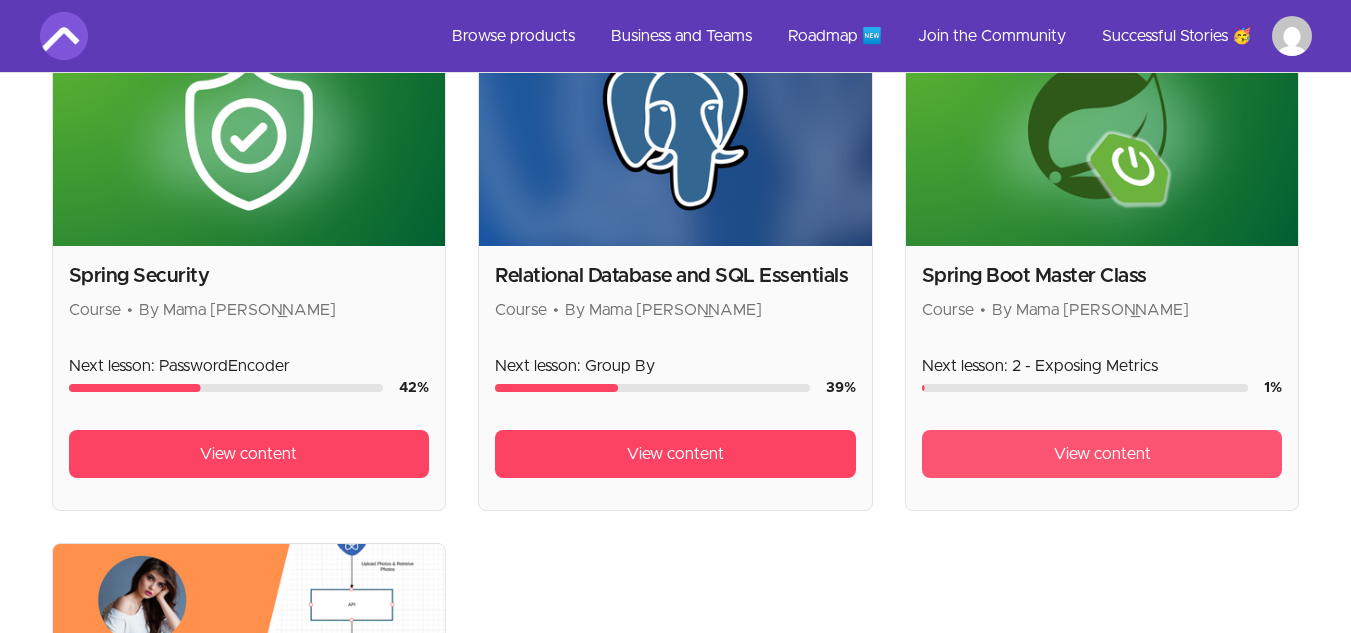 drag, startPoint x: 1110, startPoint y: 457, endPoint x: 1087, endPoint y: 458, distance: 23.021729 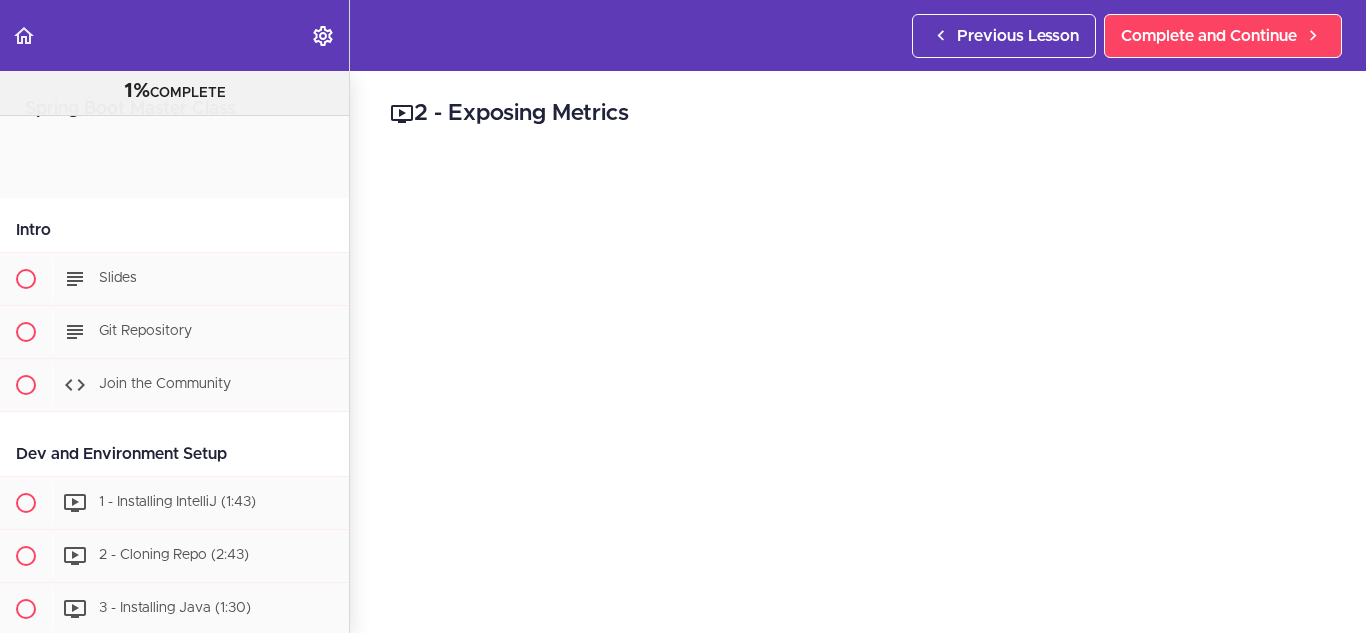 scroll, scrollTop: 0, scrollLeft: 0, axis: both 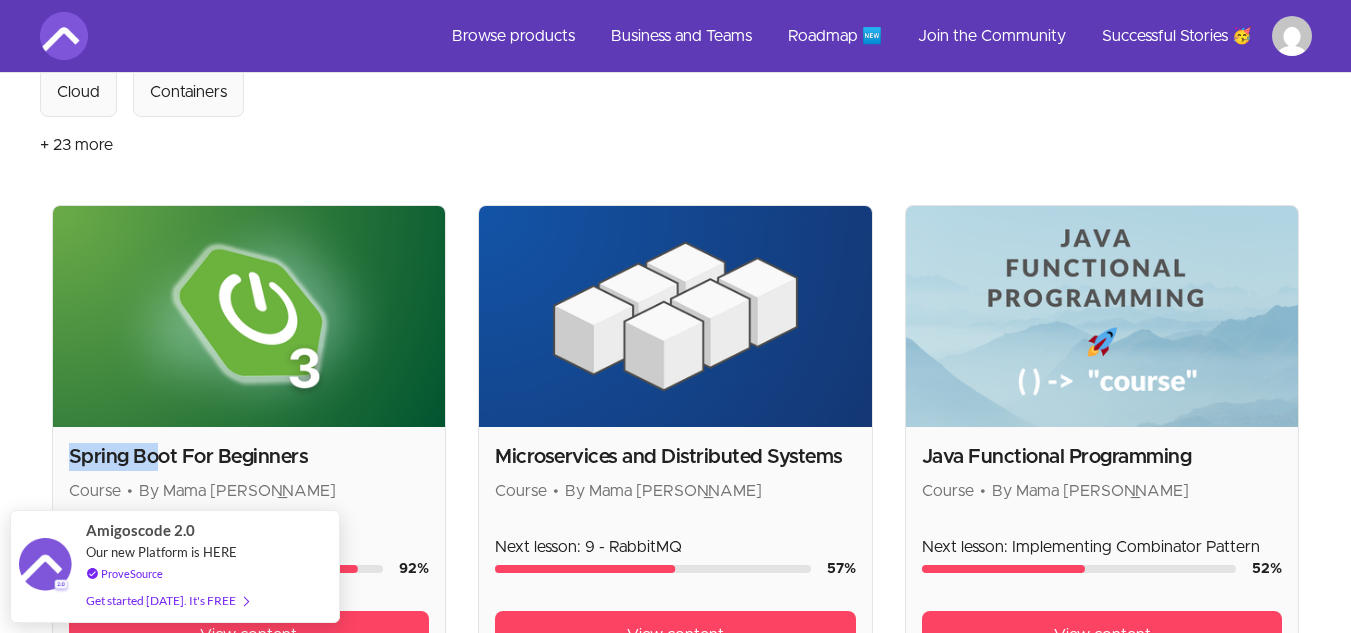 drag, startPoint x: 69, startPoint y: 454, endPoint x: 154, endPoint y: 453, distance: 85.00588 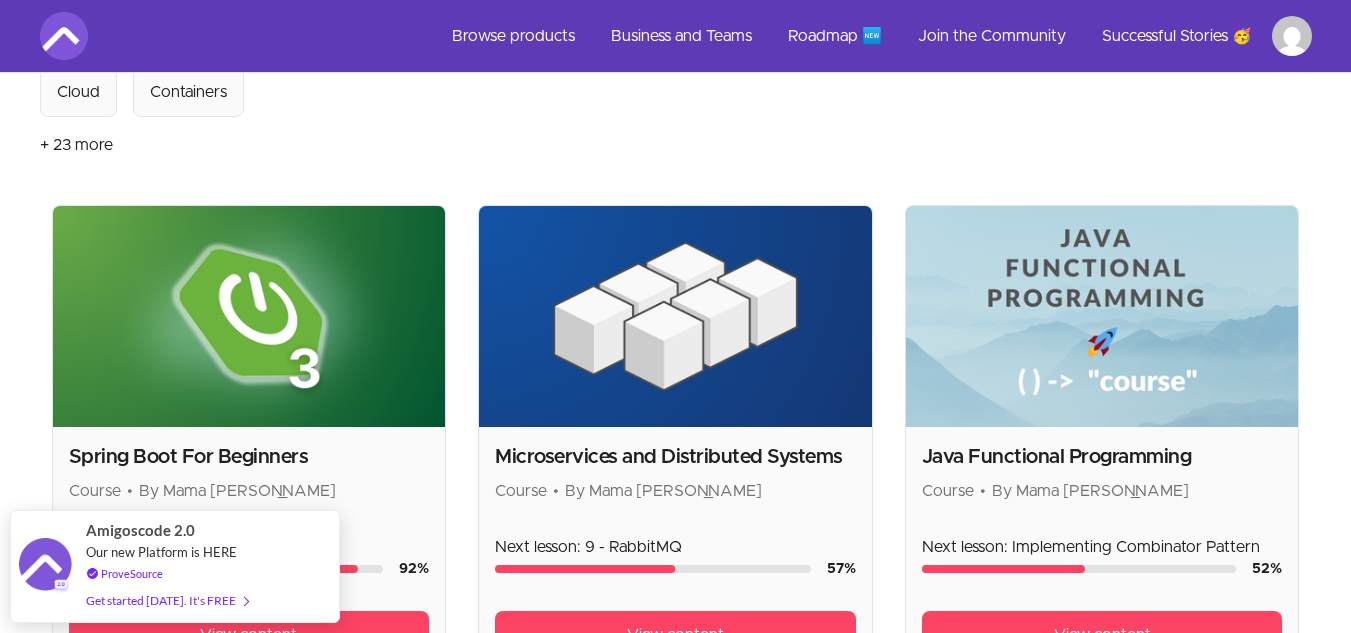 click on "Spring Boot For Beginners" at bounding box center [249, 457] 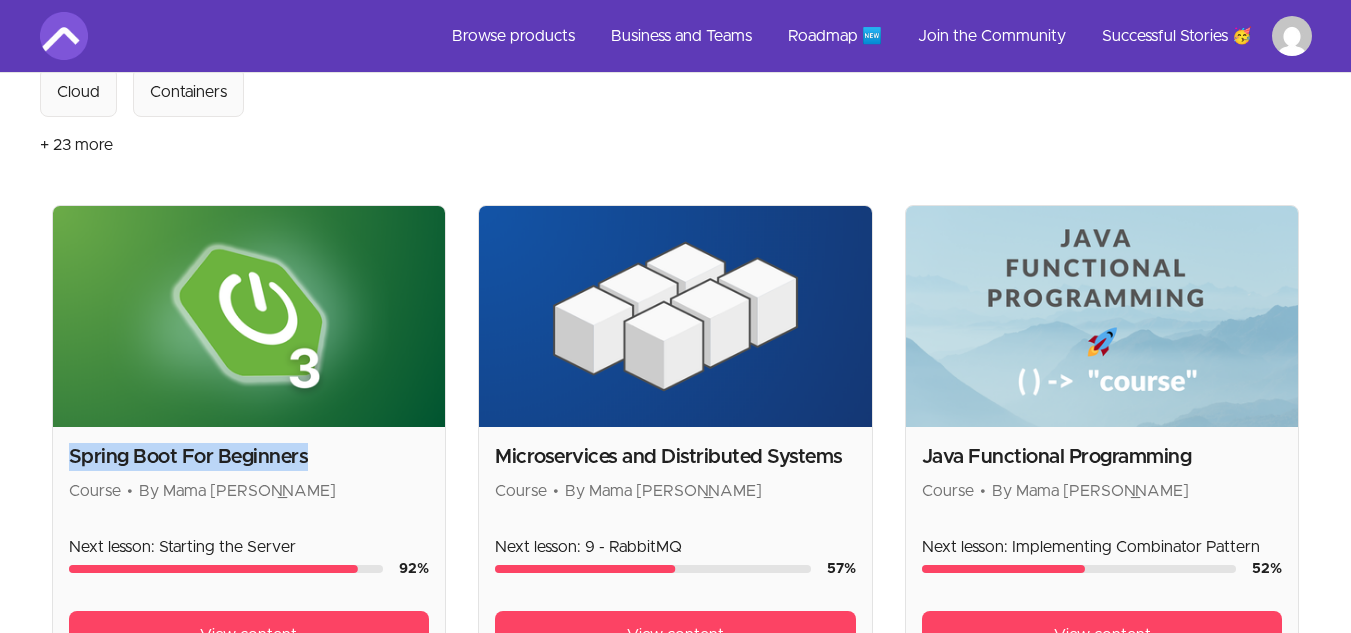 drag, startPoint x: 72, startPoint y: 457, endPoint x: 311, endPoint y: 462, distance: 239.05229 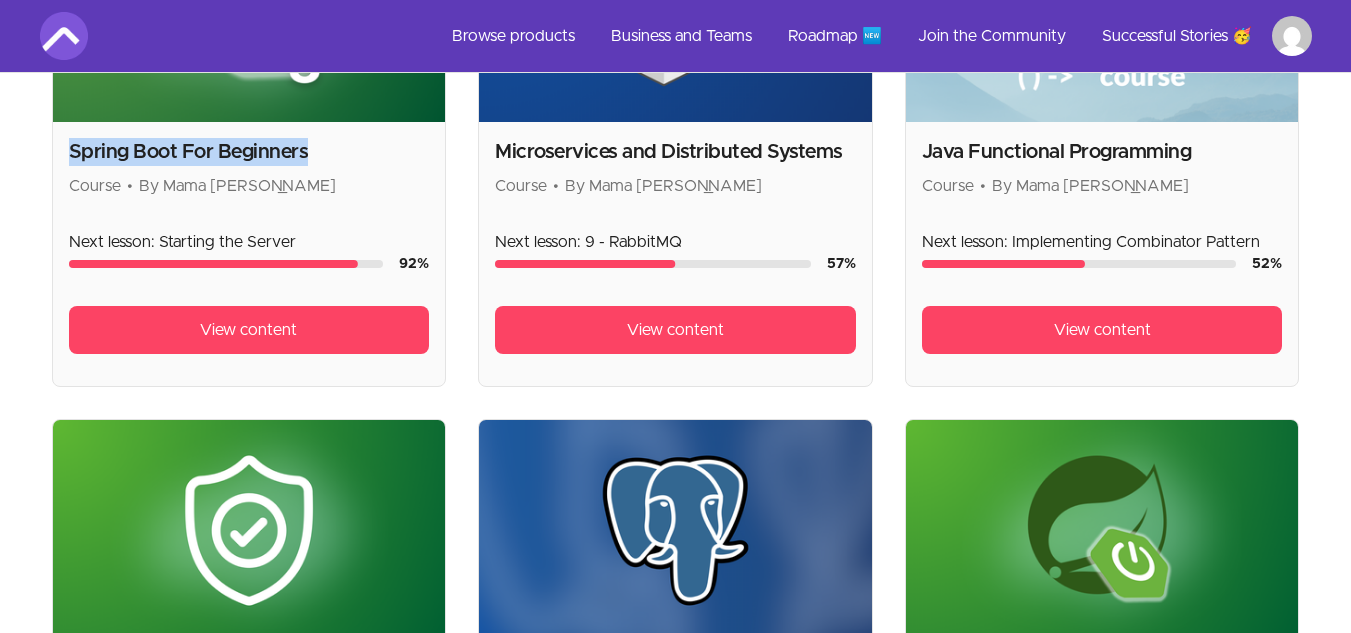 scroll, scrollTop: 800, scrollLeft: 0, axis: vertical 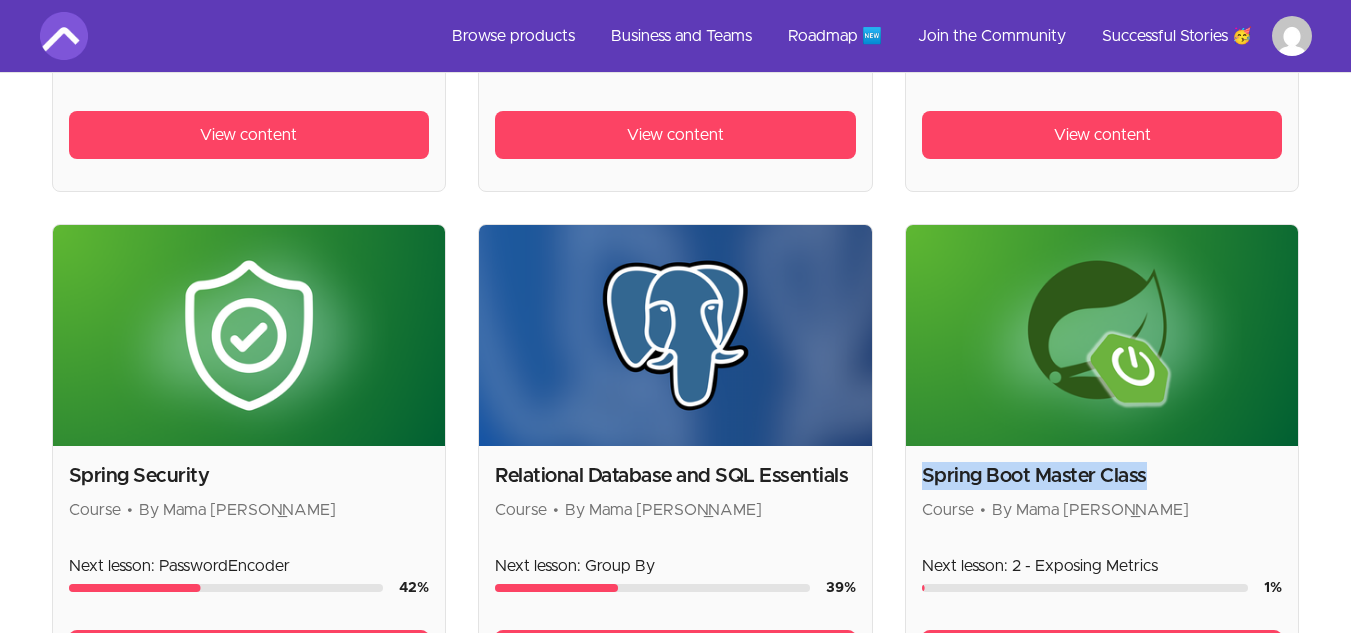 drag, startPoint x: 1154, startPoint y: 475, endPoint x: 923, endPoint y: 483, distance: 231.13849 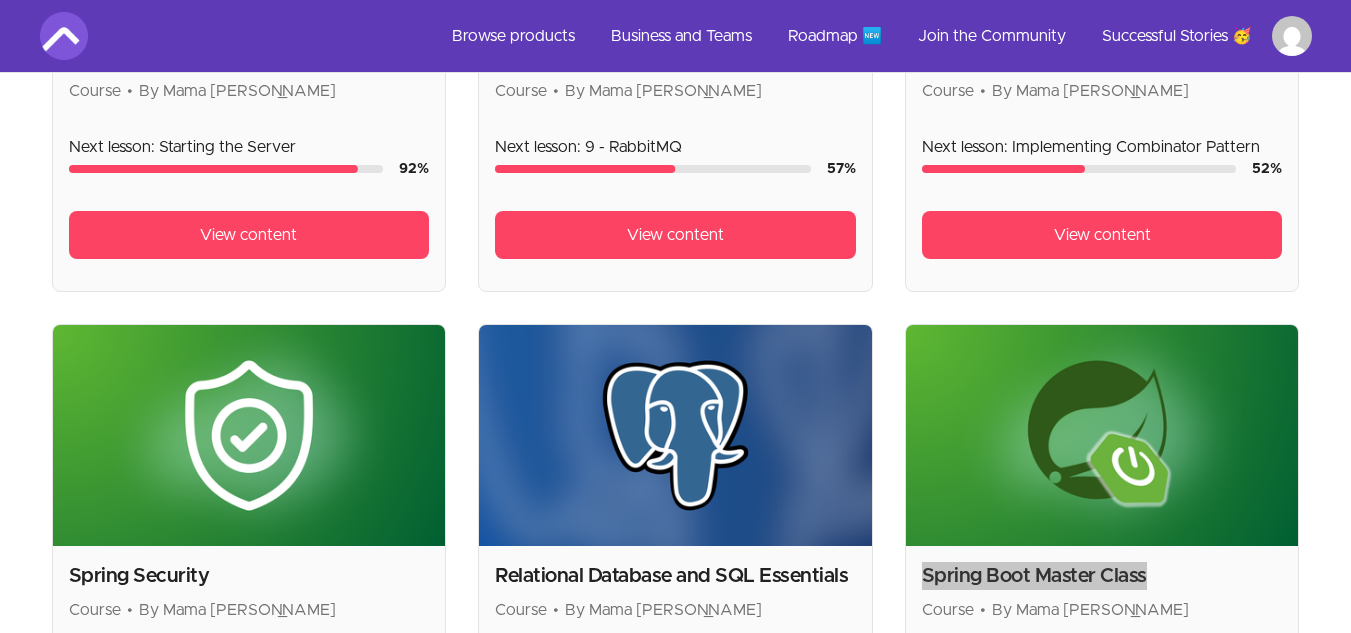 scroll, scrollTop: 900, scrollLeft: 0, axis: vertical 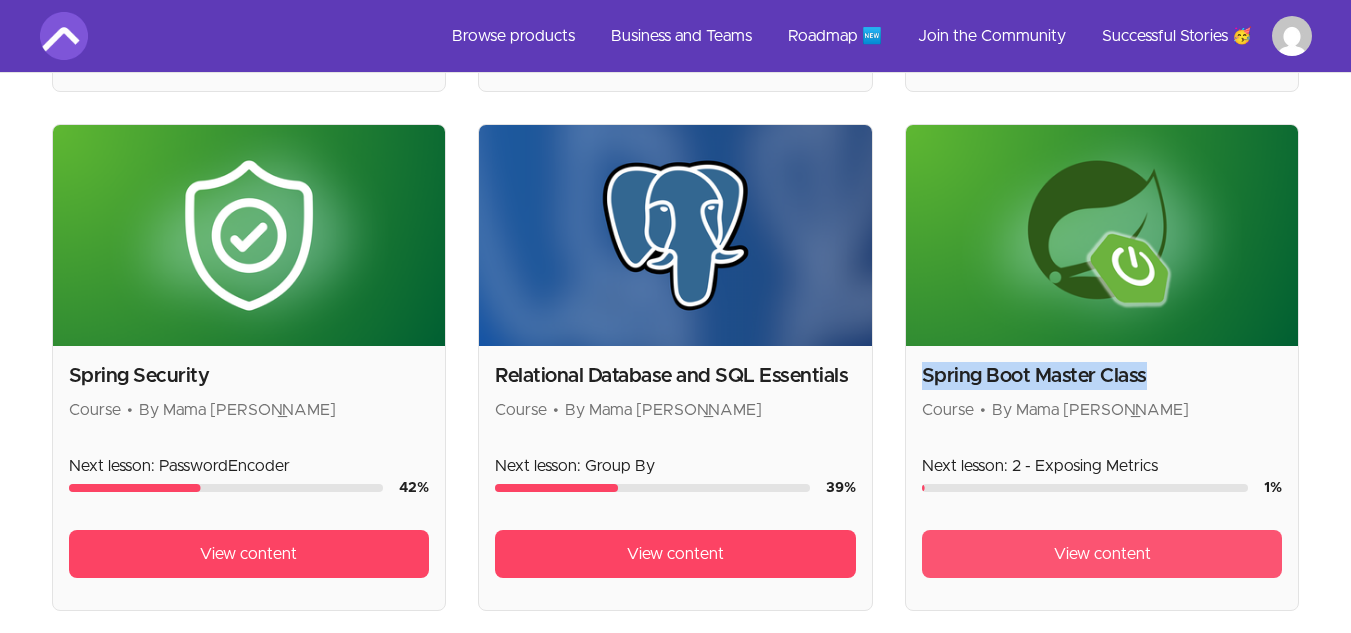 click on "View content" at bounding box center (1102, 554) 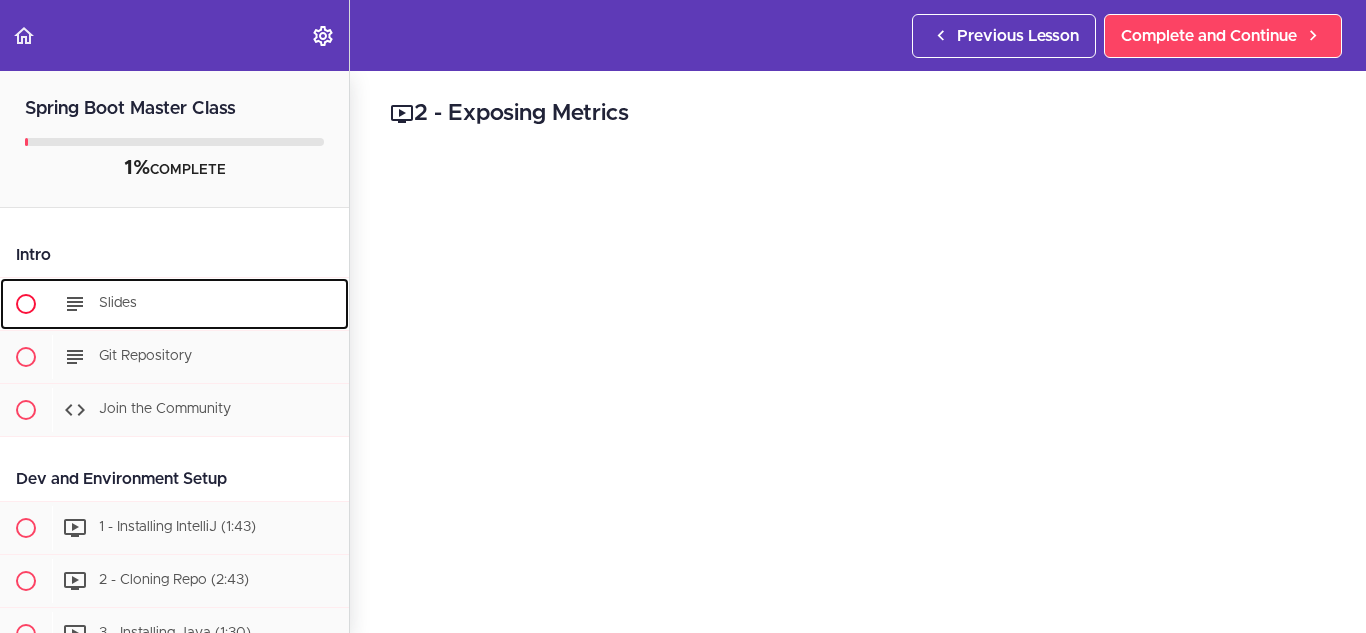 click on "Slides" at bounding box center [118, 303] 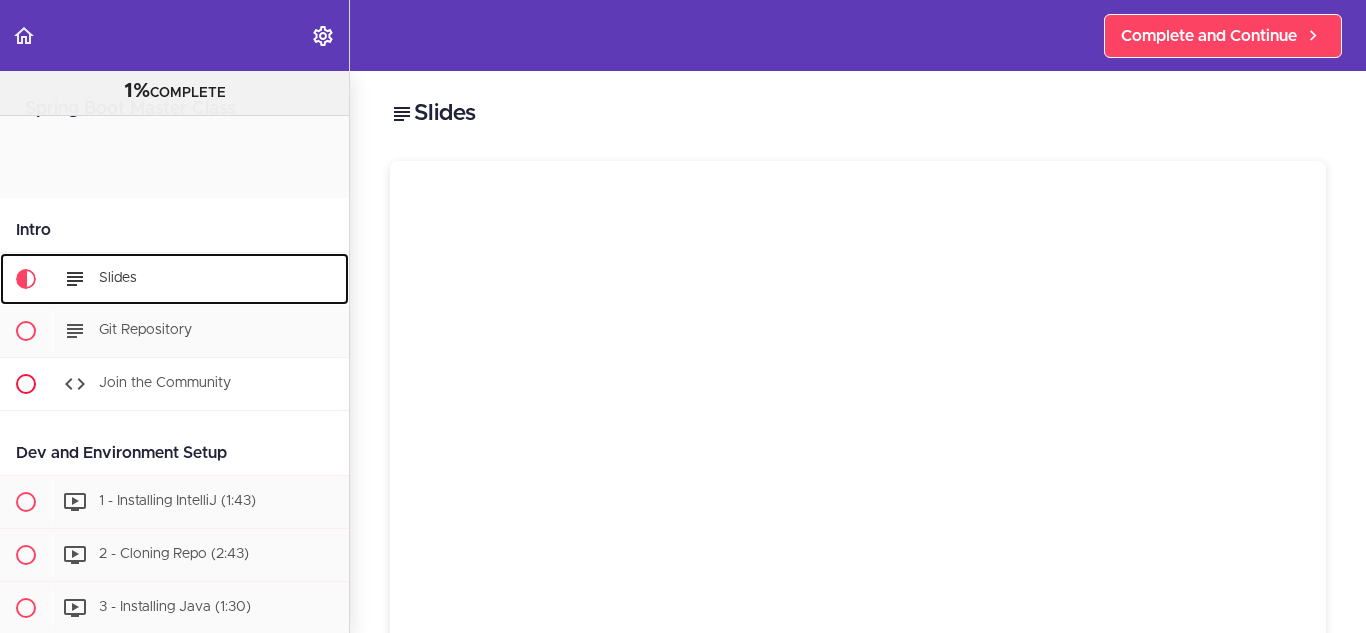 scroll, scrollTop: 0, scrollLeft: 0, axis: both 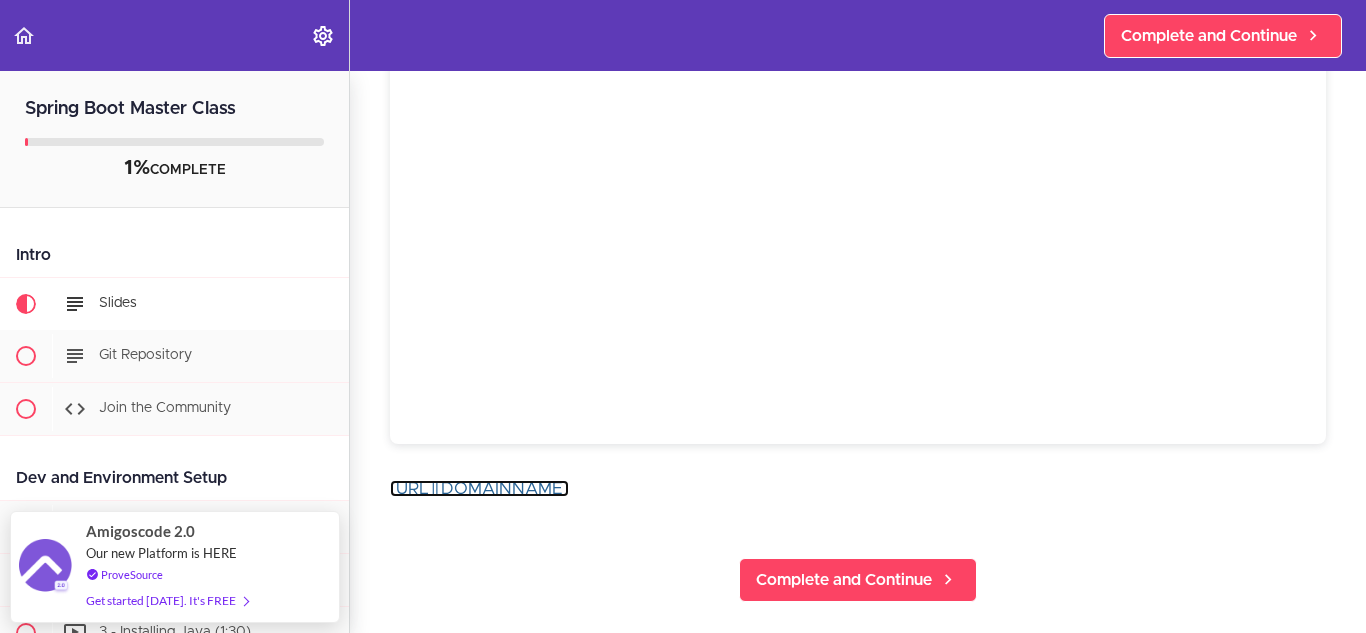 click on "[URL][DOMAIN_NAME]" at bounding box center (479, 488) 